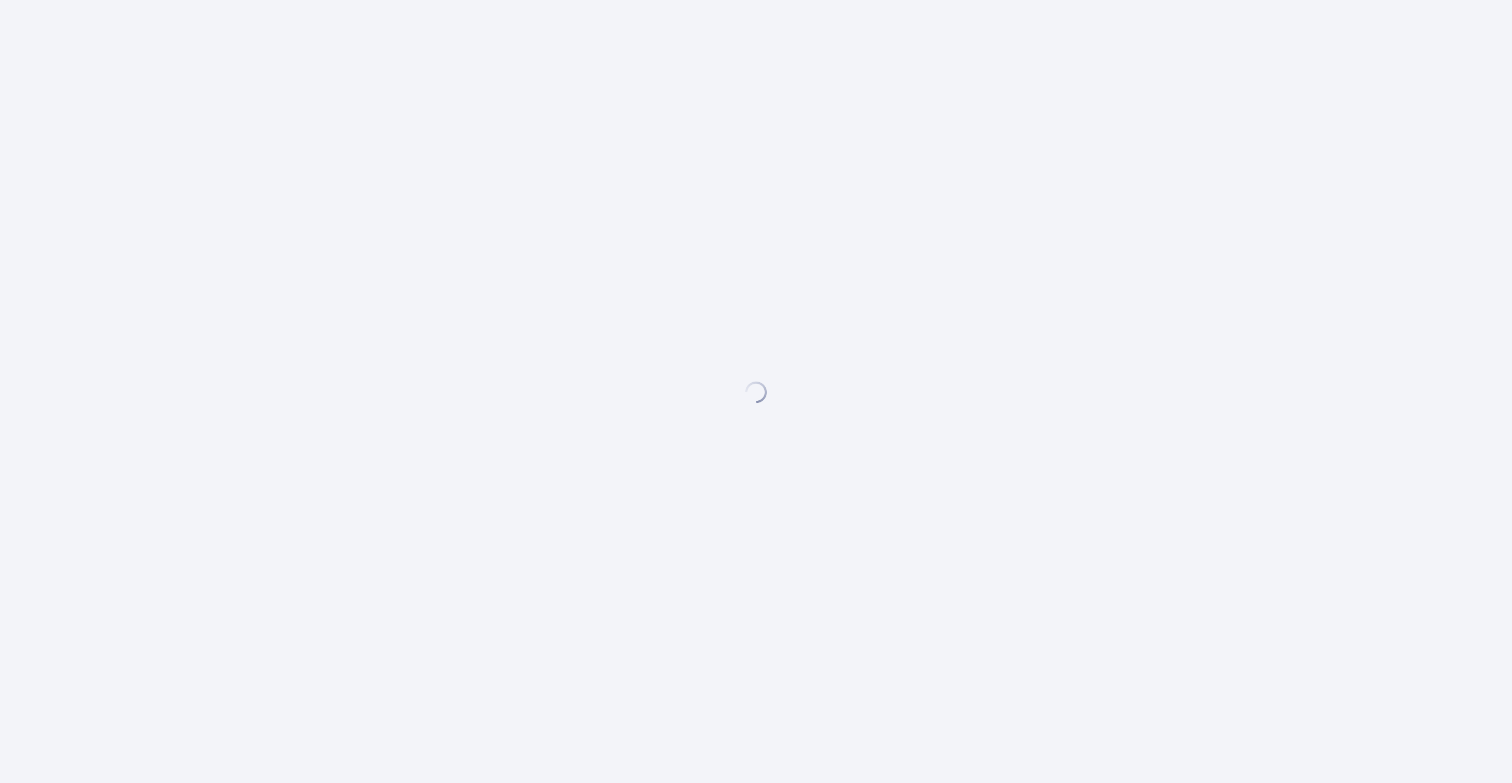 scroll, scrollTop: 0, scrollLeft: 0, axis: both 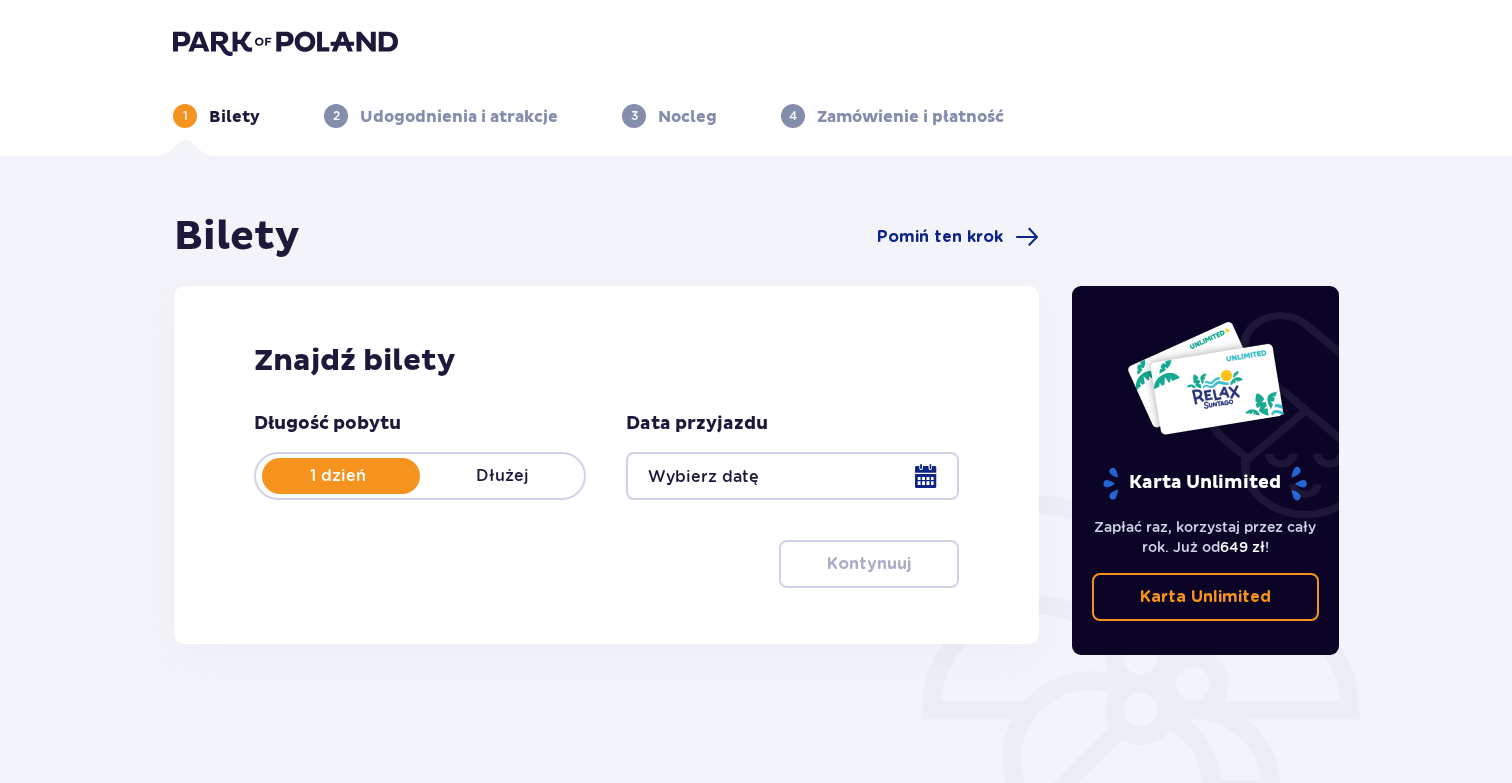 type on "15.08.25" 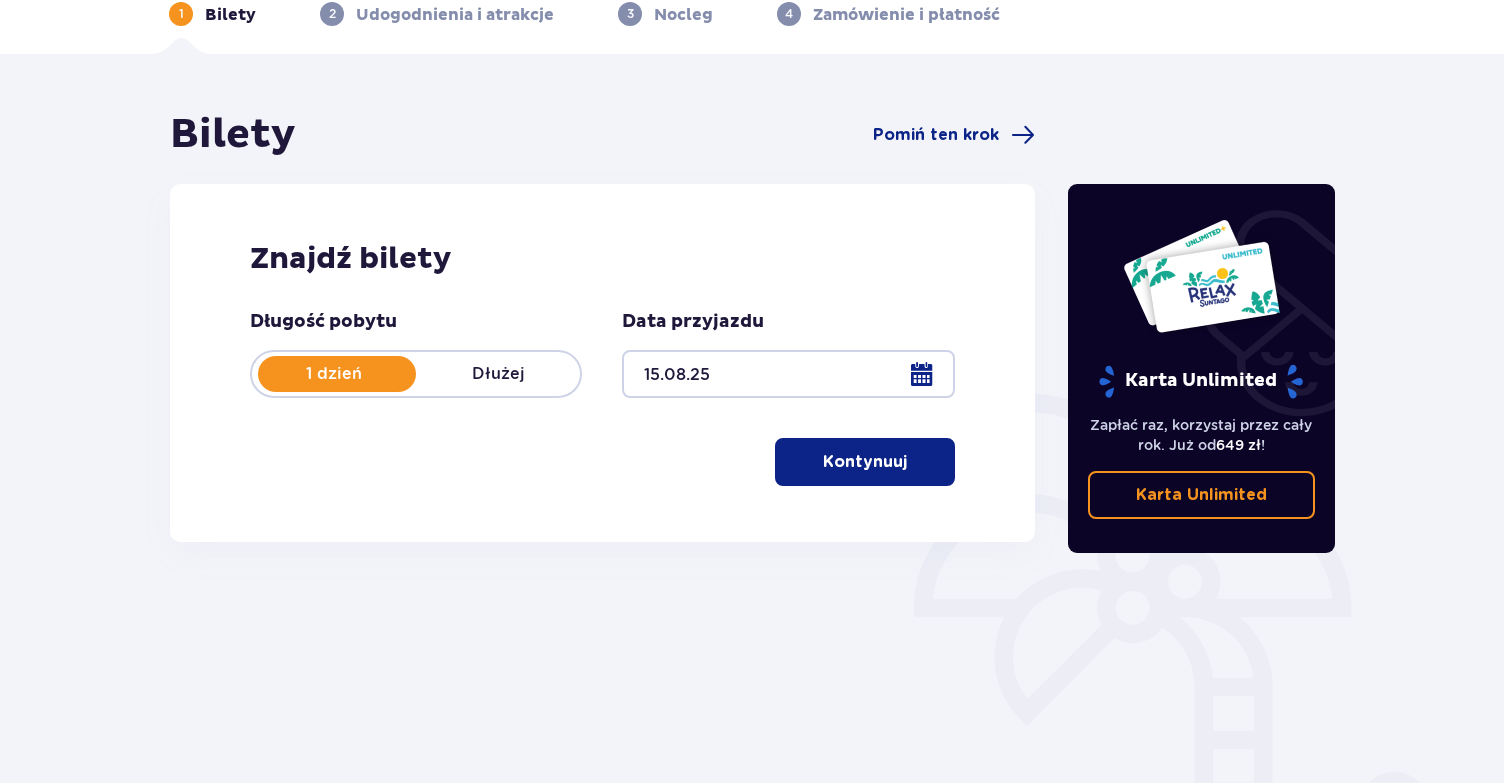 scroll, scrollTop: 106, scrollLeft: 0, axis: vertical 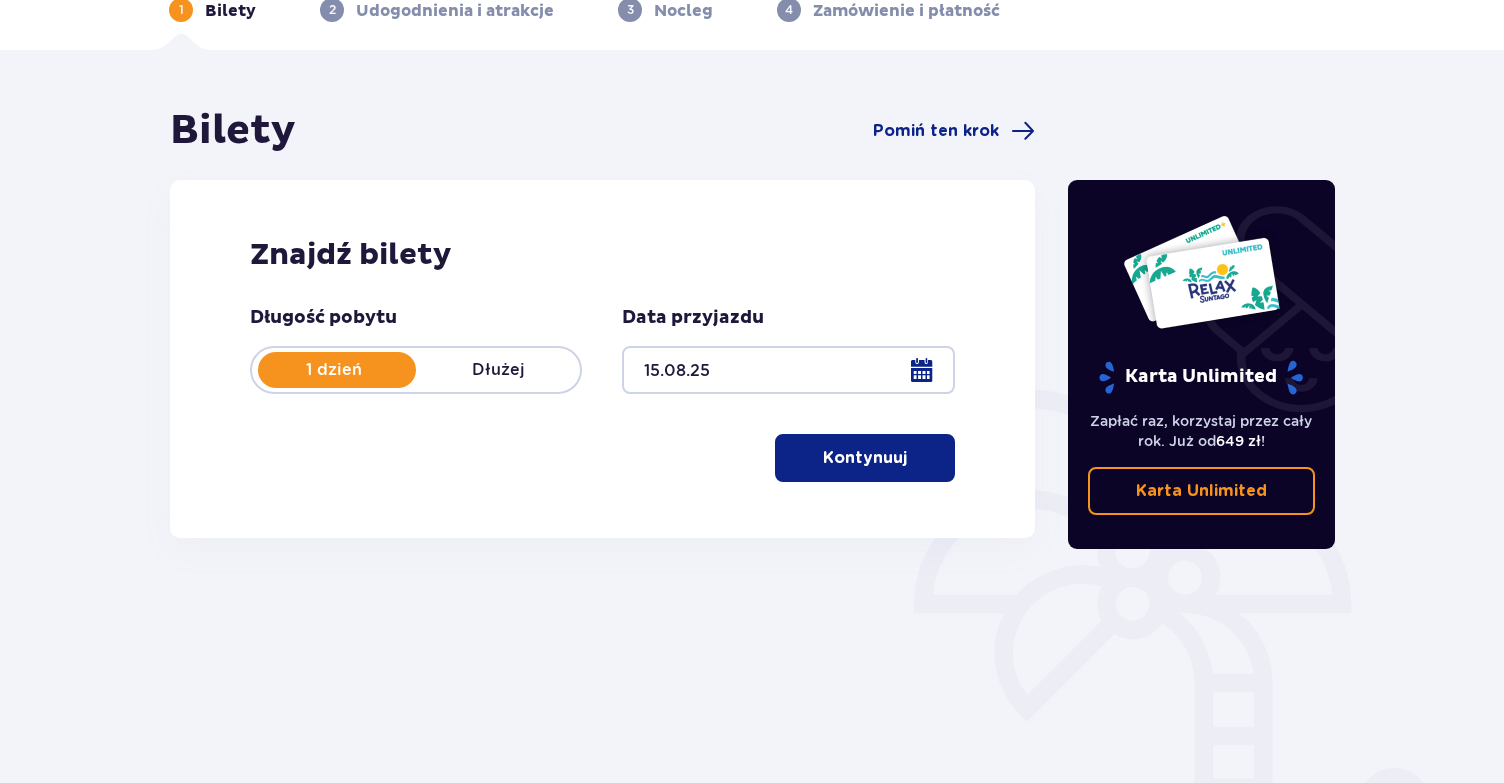 click on "Kontynuuj" at bounding box center (865, 458) 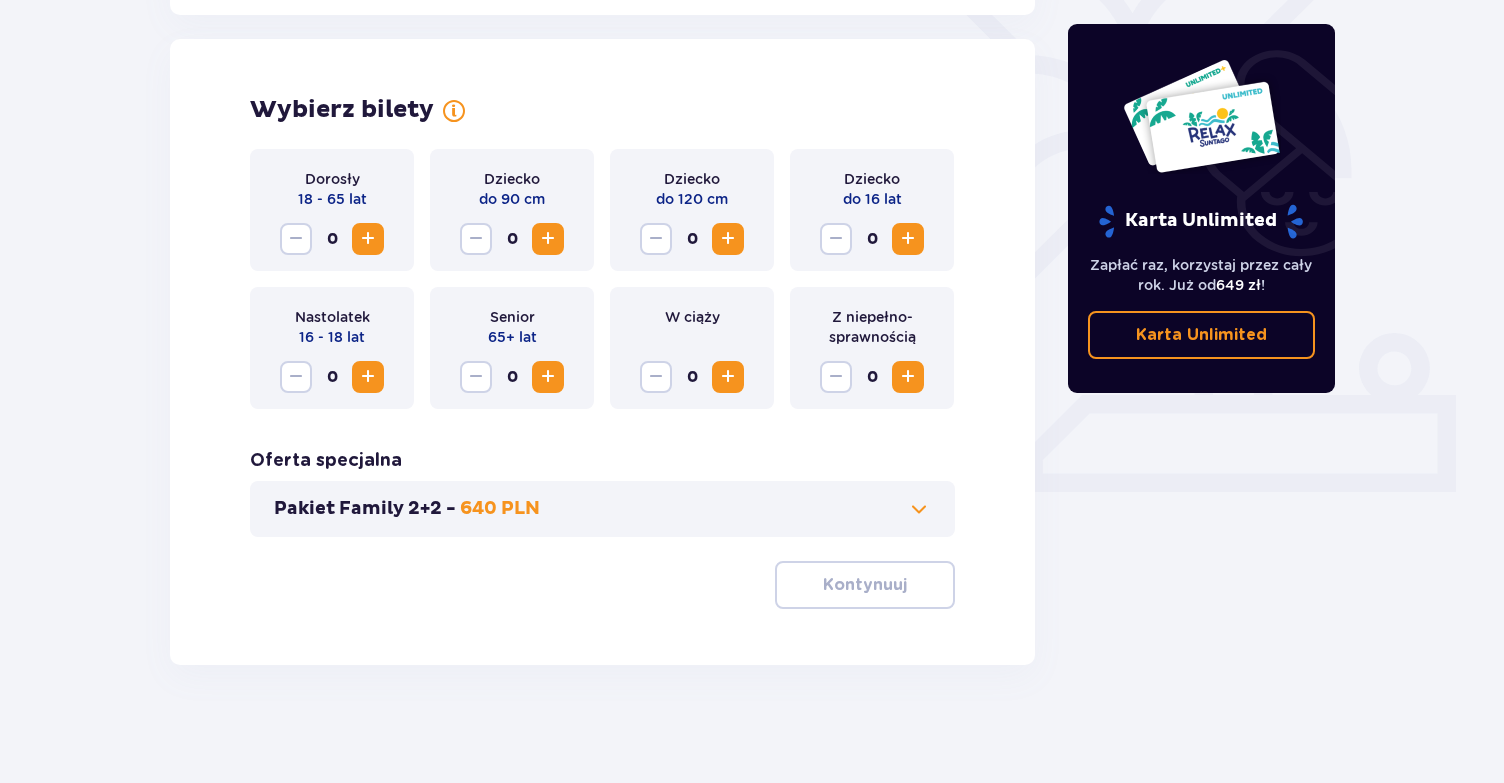 scroll, scrollTop: 543, scrollLeft: 0, axis: vertical 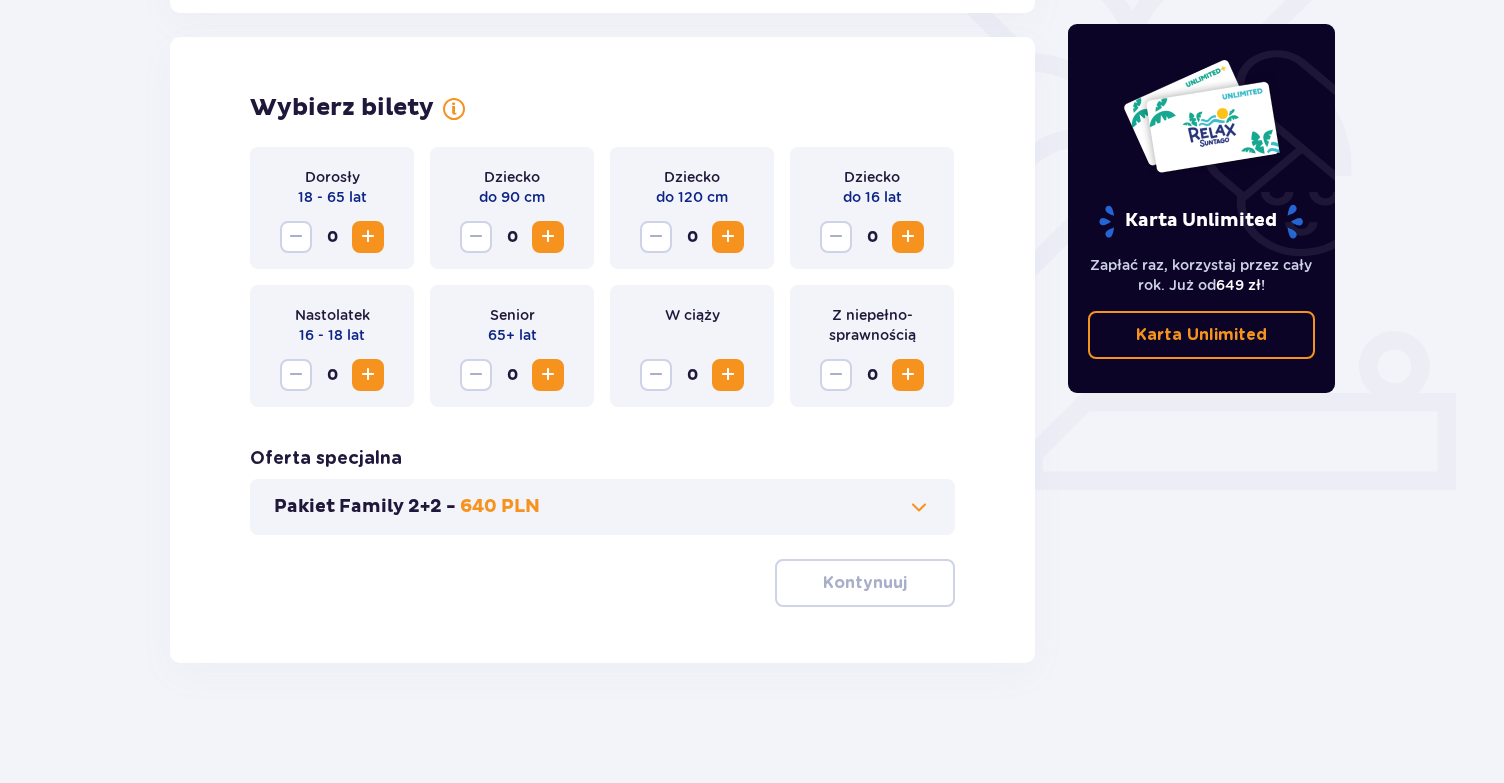 click at bounding box center [368, 237] 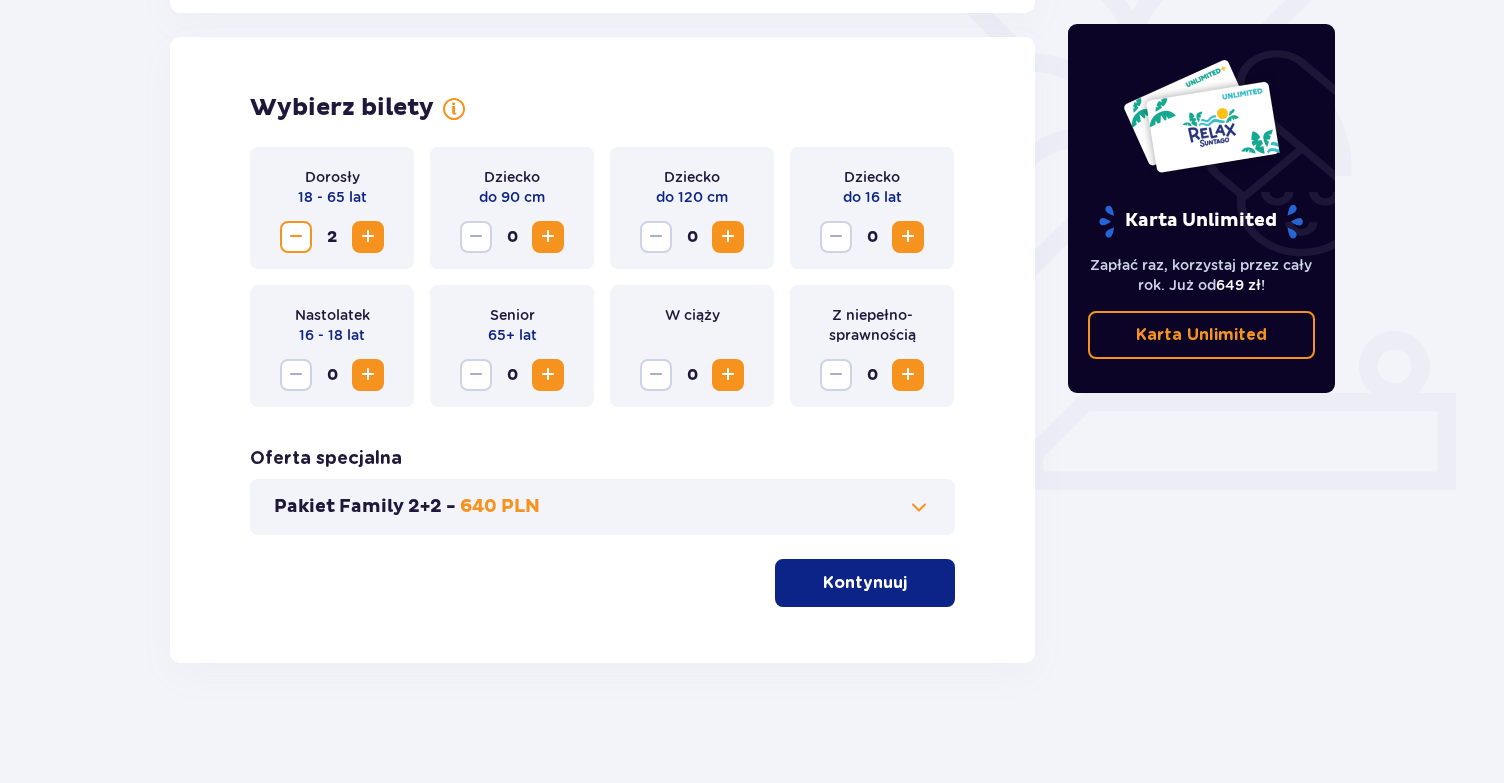 click on "Kontynuuj" at bounding box center (865, 583) 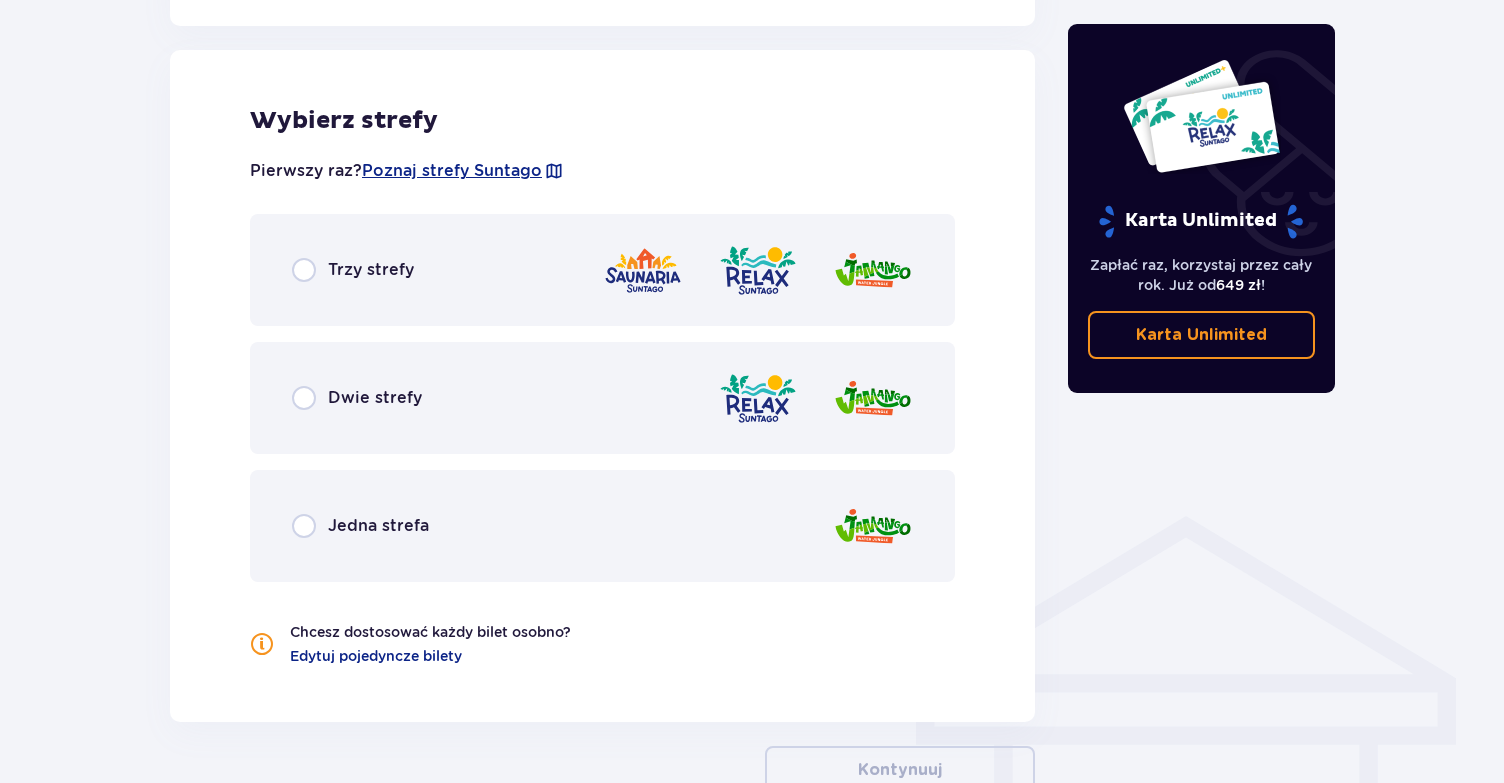 scroll, scrollTop: 1110, scrollLeft: 0, axis: vertical 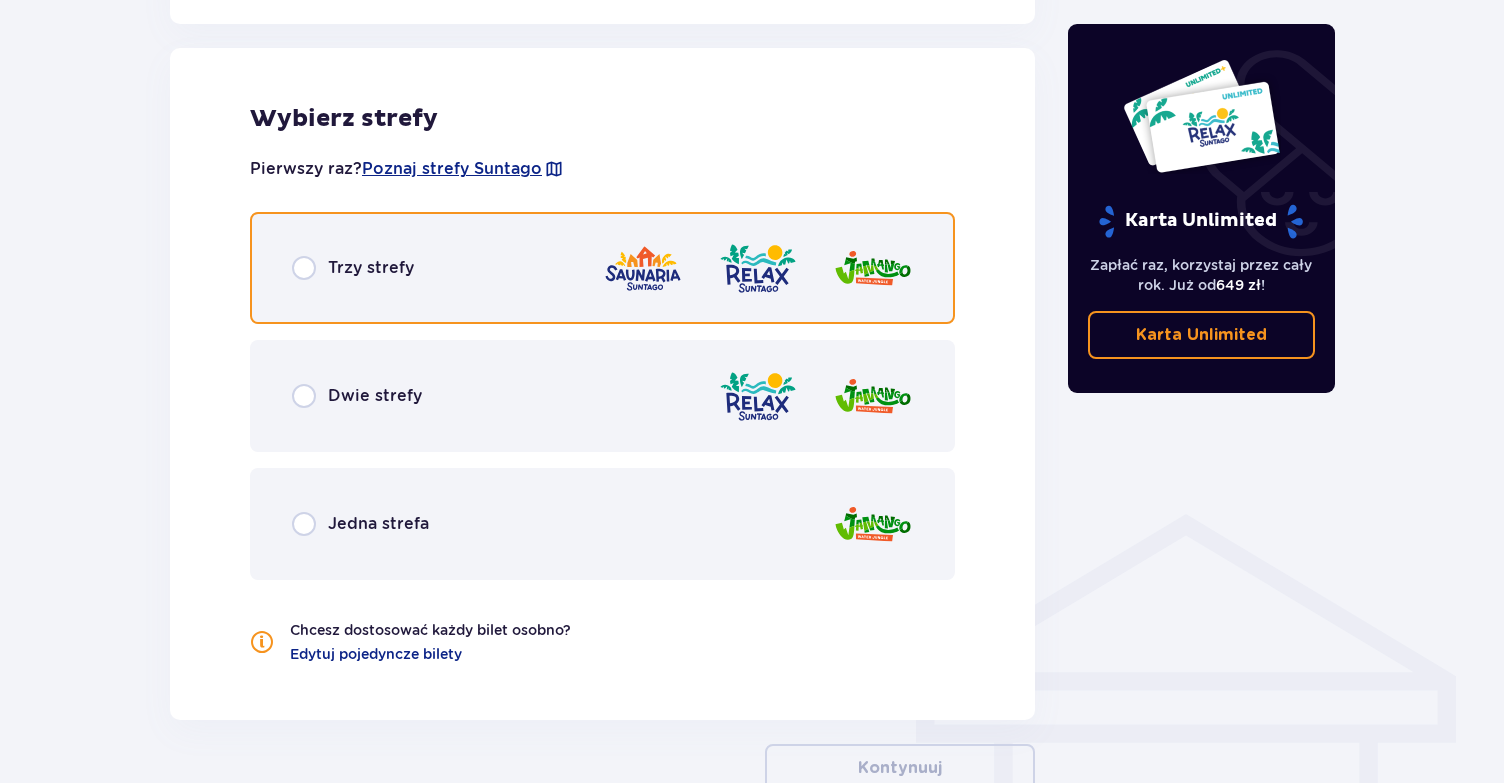 click at bounding box center (304, 268) 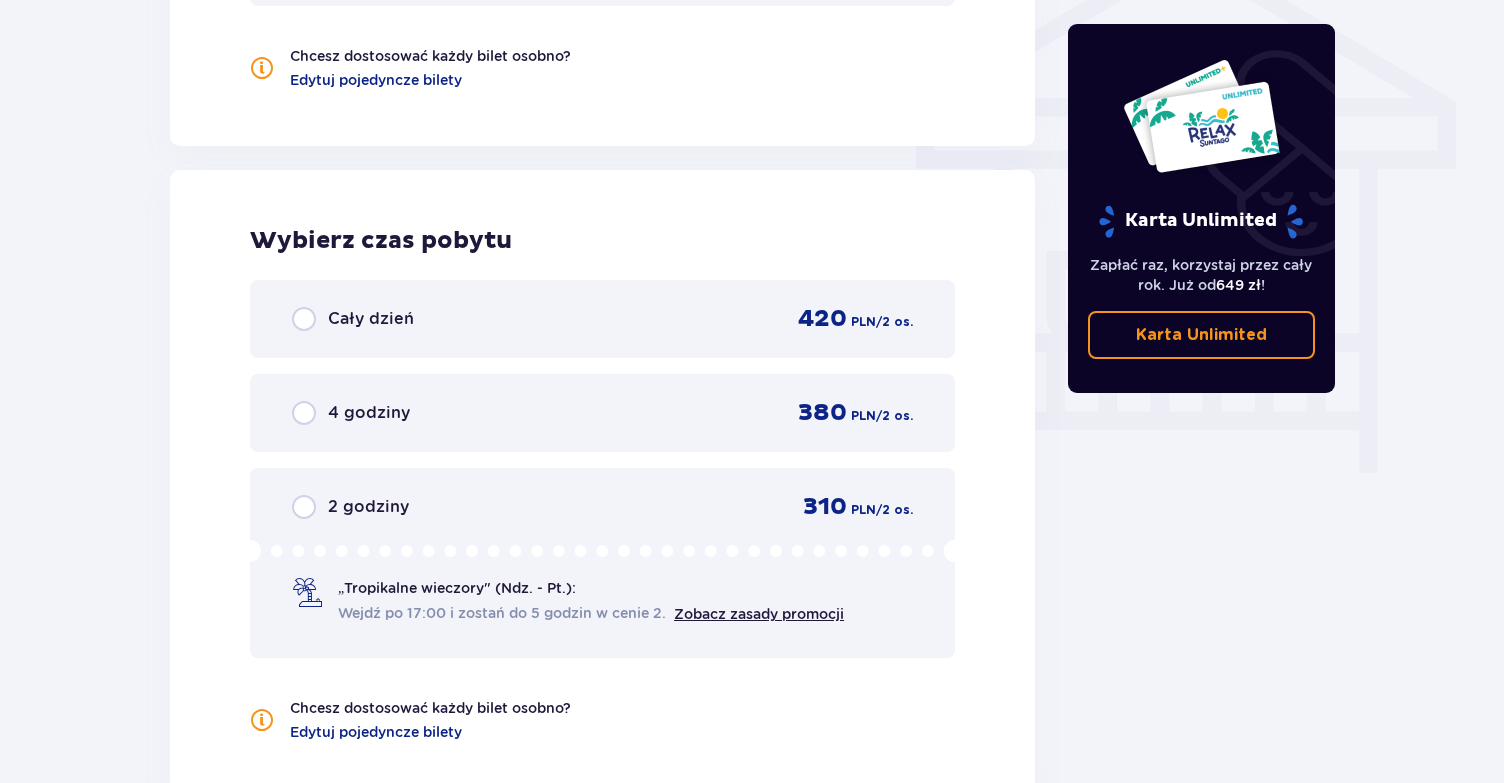 scroll, scrollTop: 1695, scrollLeft: 0, axis: vertical 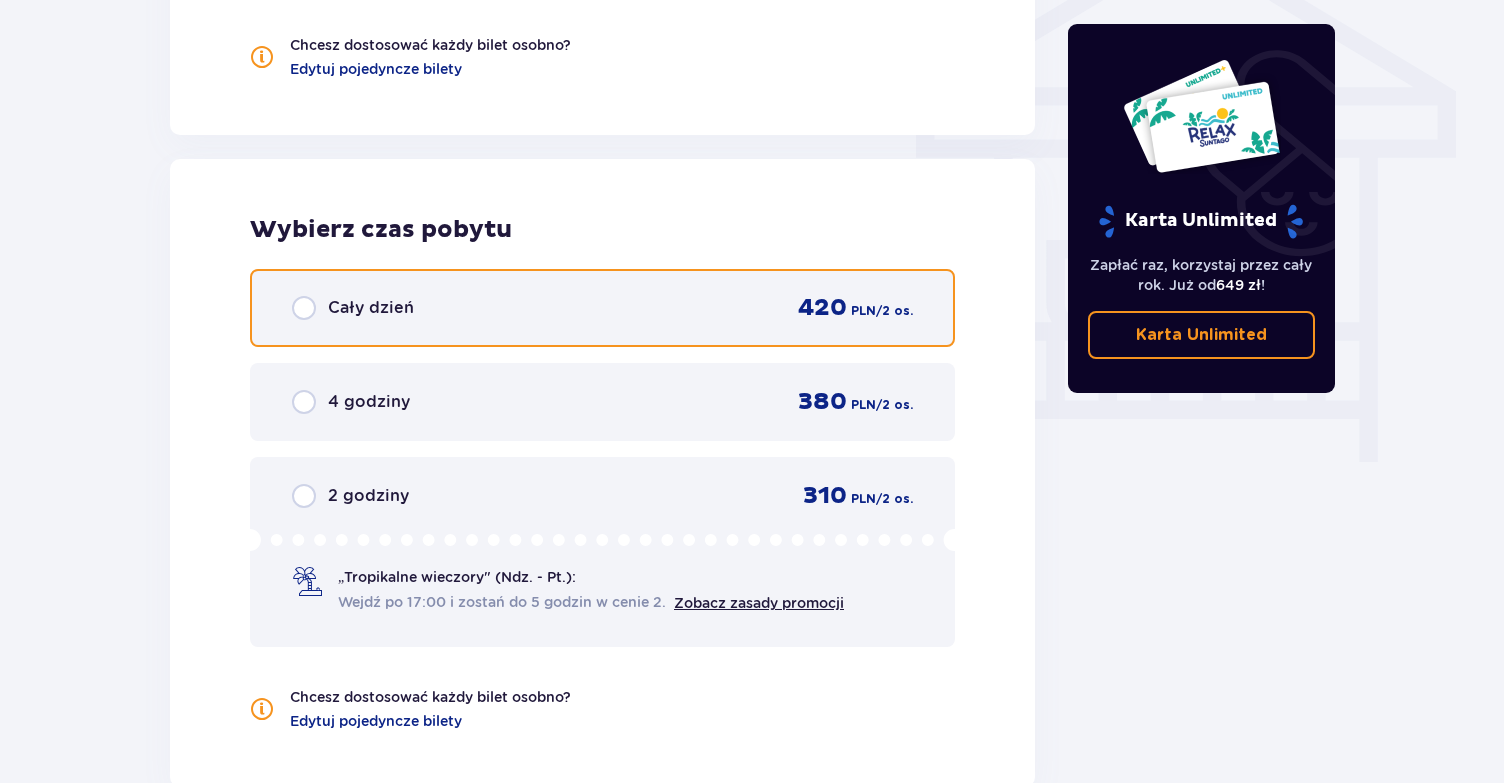 click at bounding box center [304, 308] 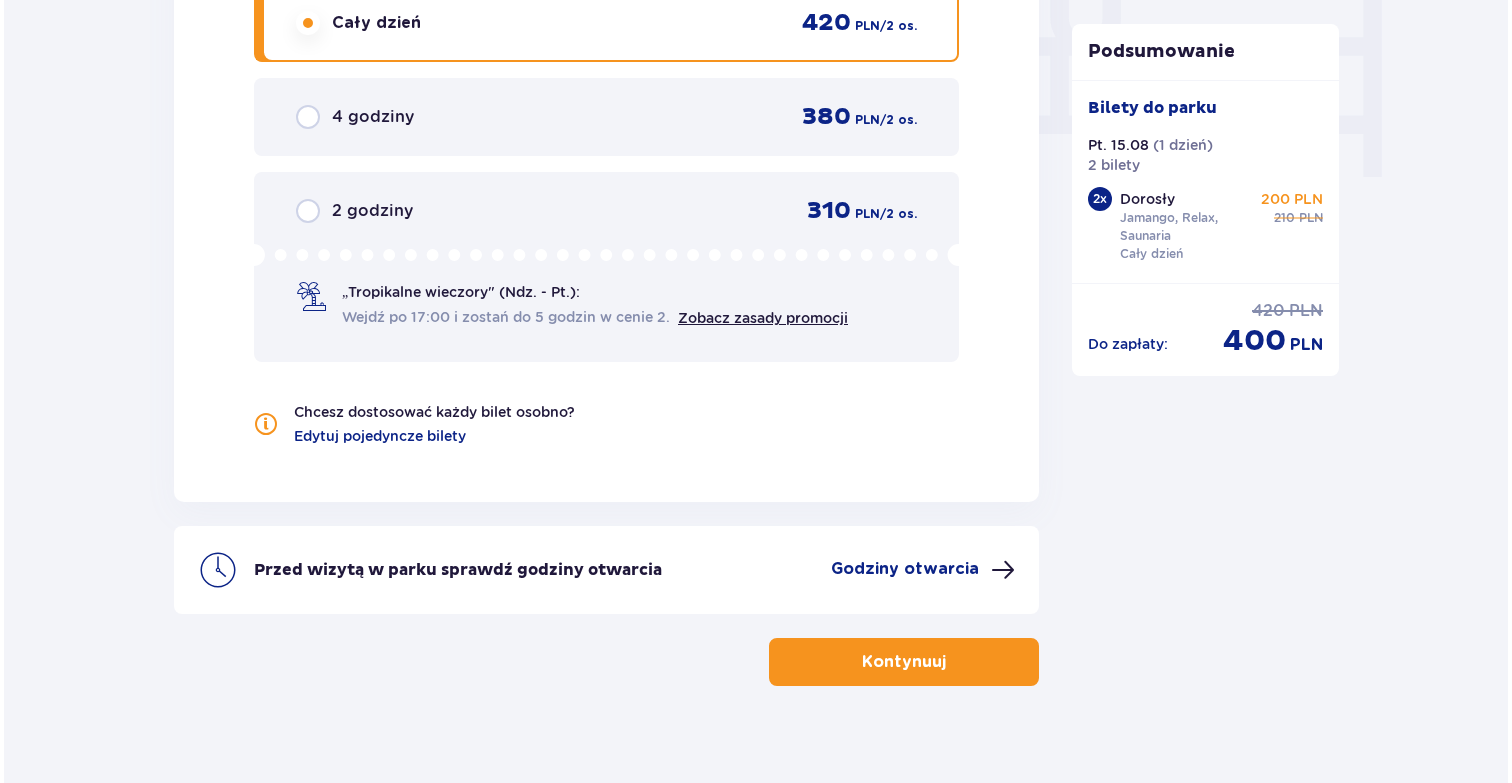 scroll, scrollTop: 1996, scrollLeft: 0, axis: vertical 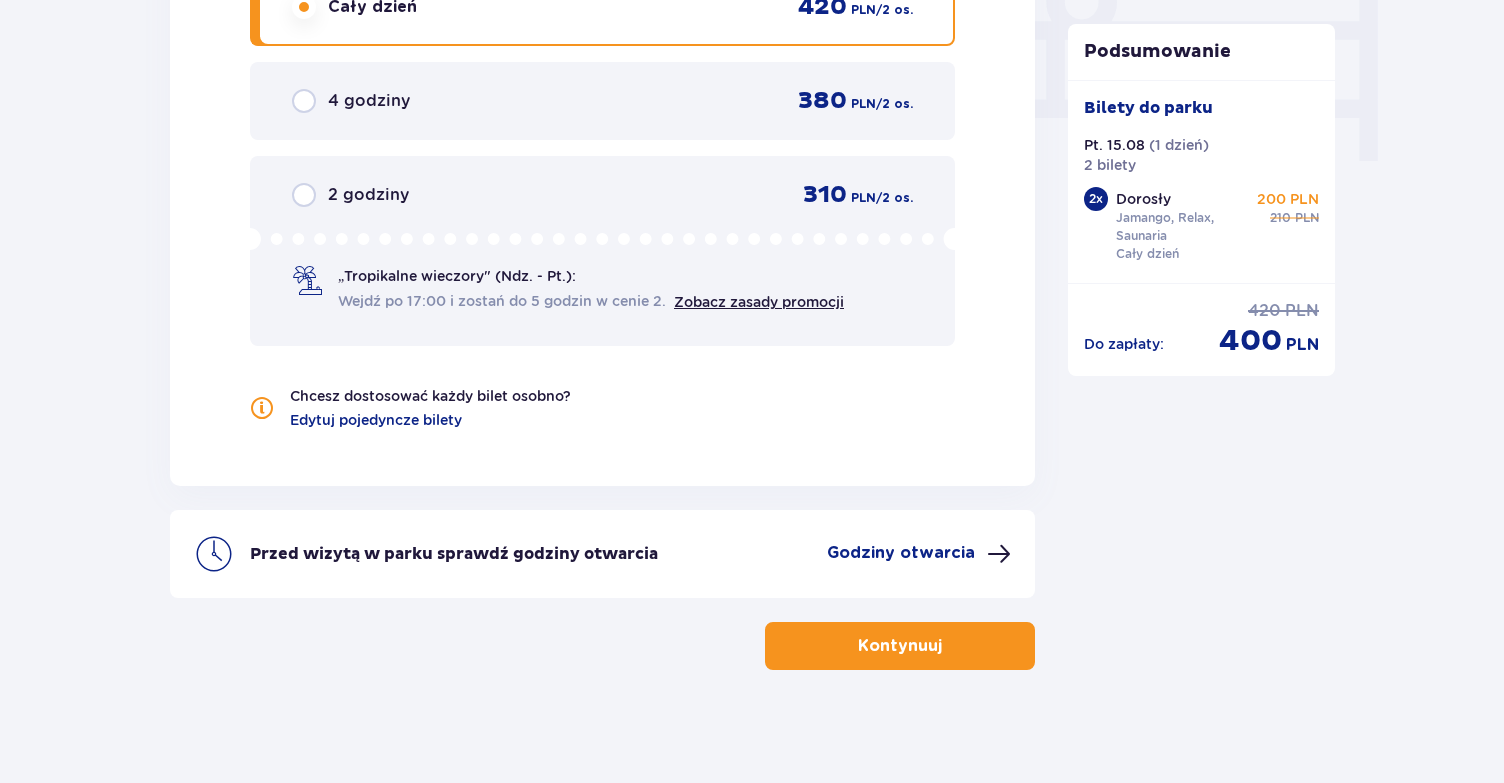 click on "Godziny otwarcia" at bounding box center [901, 553] 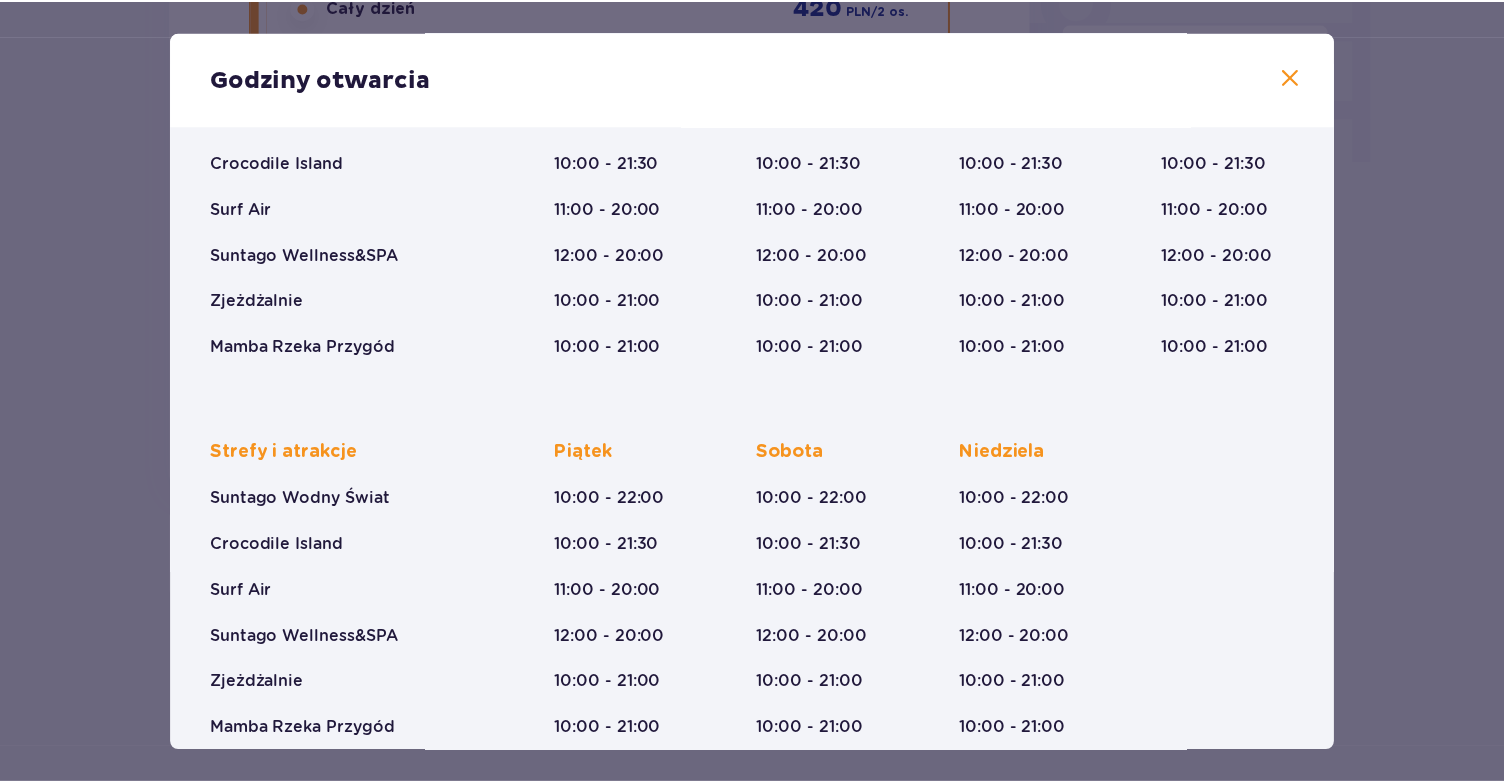 scroll, scrollTop: 255, scrollLeft: 0, axis: vertical 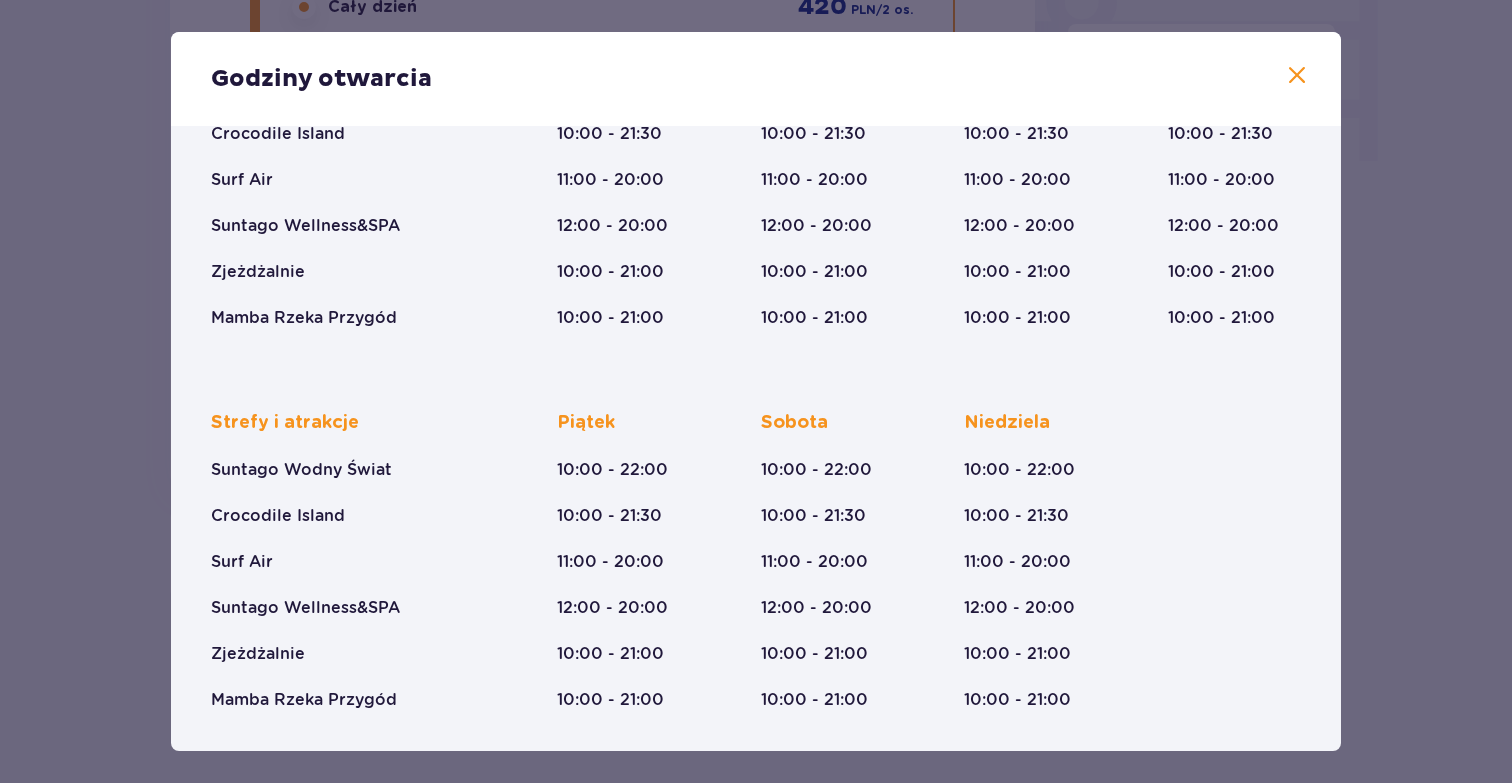 click on "Godziny otwarcia Wakacje  (28.06-31.08) Styczeń - Grudzień Halloween  (31.10) Wszystkich Świętych  (01.11) Święto Niepodległości  (09.11-11.11) Boże Narodzenie  (23.12-01.01) Strefy i atrakcje Suntago Wodny Świat Crocodile Island Surf Air Suntago Wellness&SPA Zjeżdżalnie Mamba Rzeka Przygód Poniedziałek 10:00 - 22:00 10:00 - 21:30 11:00 - 20:00 12:00 - 20:00 10:00 - 21:00 10:00 - 21:00 Wtorek 10:00 - 22:00 10:00 - 21:30 11:00 - 20:00 12:00 - 20:00 10:00 - 21:00 10:00 - 21:00 Środa 10:00 - 22:00 10:00 - 21:30 11:00 - 20:00 12:00 - 20:00 10:00 - 21:00 10:00 - 21:00 Czwartek 10:00 - 22:00 10:00 - 21:30 11:00 - 20:00 12:00 - 20:00 10:00 - 21:00 10:00 - 21:00 Strefy i atrakcje Suntago Wodny Świat Crocodile Island Surf Air Suntago Wellness&SPA Zjeżdżalnie Mamba Rzeka Przygód Piątek 10:00 - 22:00 10:00 - 21:30 11:00 - 20:00 12:00 - 20:00 10:00 - 21:00 10:00 - 21:00 Sobota 10:00 - 22:00 10:00 - 21:30 11:00 - 20:00 12:00 - 20:00 10:00 - 21:00 10:00 - 21:00 Niedziela 10:00 - 22:00 10:00 - 21:30" at bounding box center (756, 391) 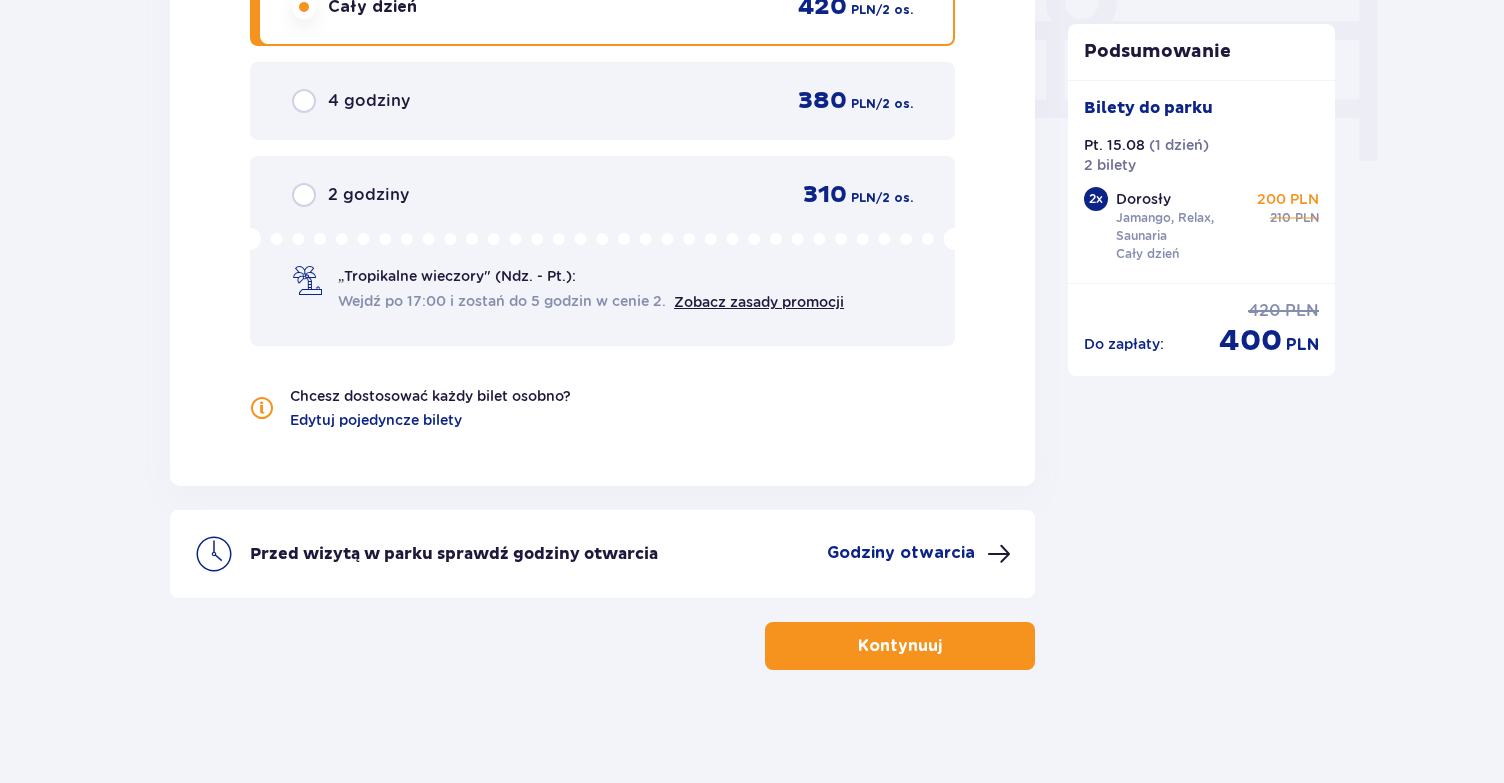 click on "Kontynuuj" at bounding box center [900, 646] 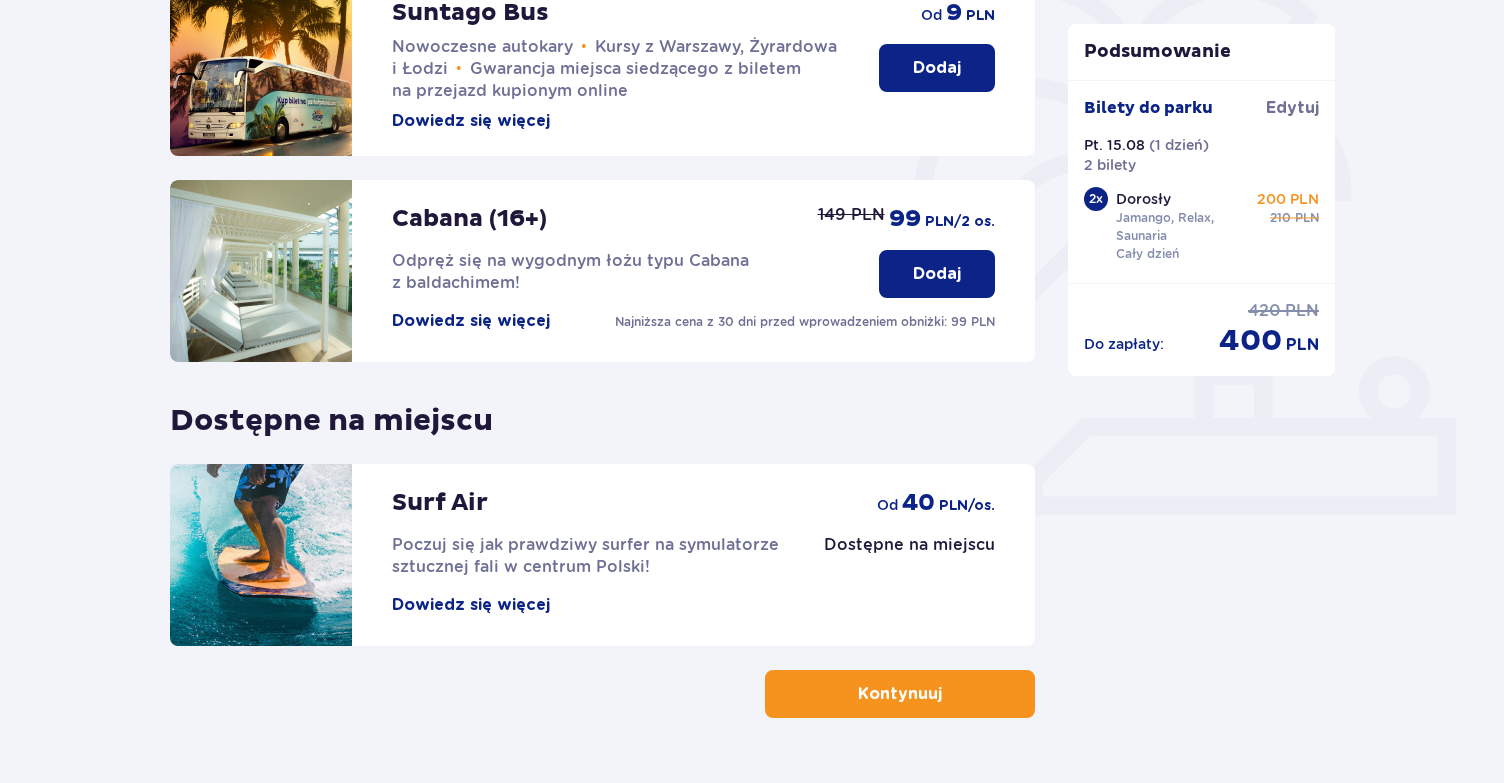 scroll, scrollTop: 573, scrollLeft: 0, axis: vertical 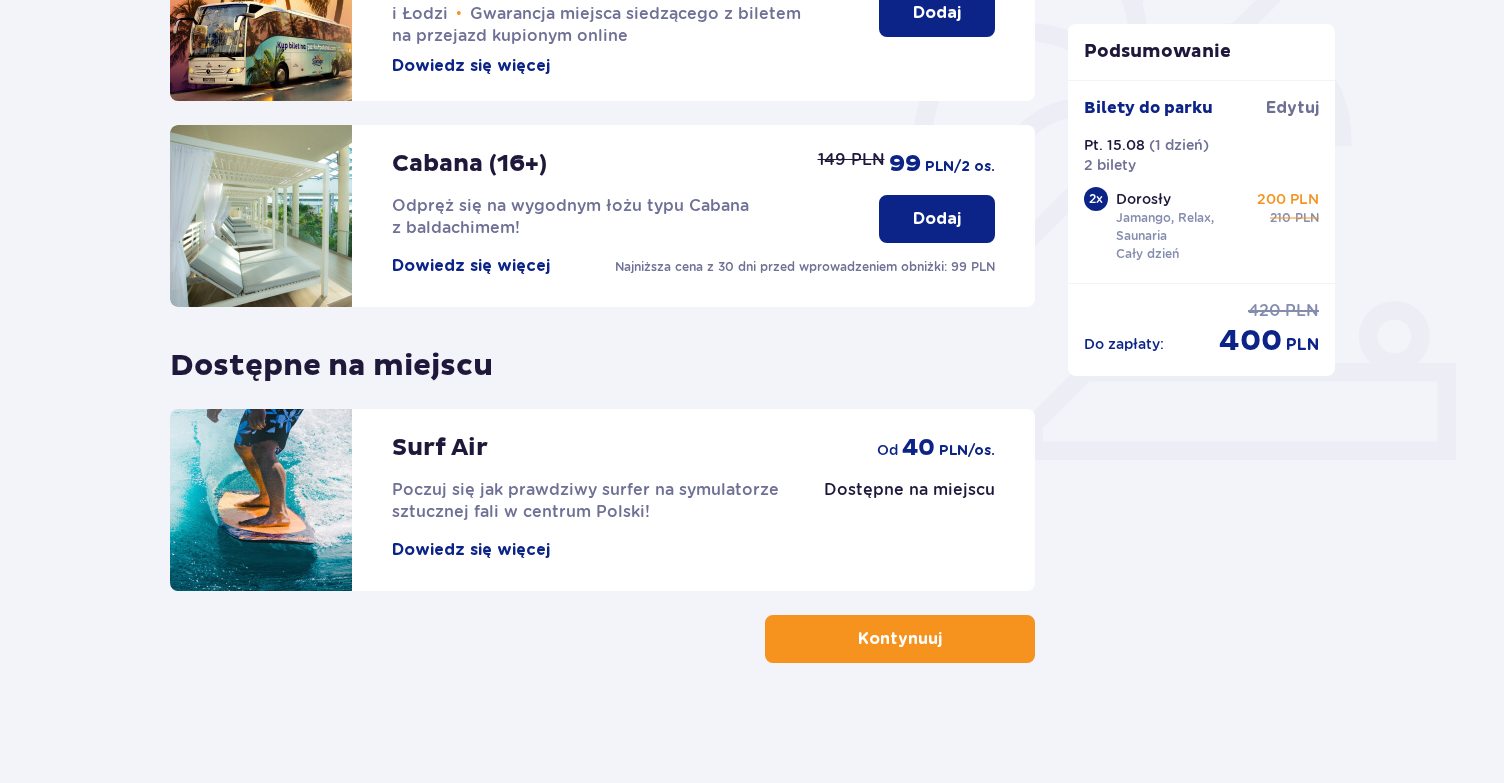 click on "Udogodnienia i atrakcje Pomiń ten krok Promocja online Wellness & SPA (16+) Zrelaksuj się dzięki naszym wyjątkowym masażom i specjalnym zabiegom na całe ciało! Dowiedz się więcej Dodaj od 116,10 PLN -10% na zabiegi Suntago Bus Nowoczesne autokary • Kursy z Warszawy, Żyrardowa i Łodzi • Gwarancja miejsca siedzącego z biletem na przejazd kupionym online Dowiedz się więcej Dodaj od 9 PLN Cabana (16+) Odpręż się na wygodnym łożu typu Cabana z baldachimem! Dowiedz się więcej Najniższa cena z 30 dni przed wprowadzeniem obniżki:   99 PLN Dodaj 149 PLN 99 PLN /2 os. Dostępne na miejscu Surf Air Poczuj się jak prawdziwy surfer na symulatorze sztucznej fali w centrum Polski! Dowiedz się więcej Dostępne na miejscu od 40 PLN /os. Kontynuuj" at bounding box center [602, 151] 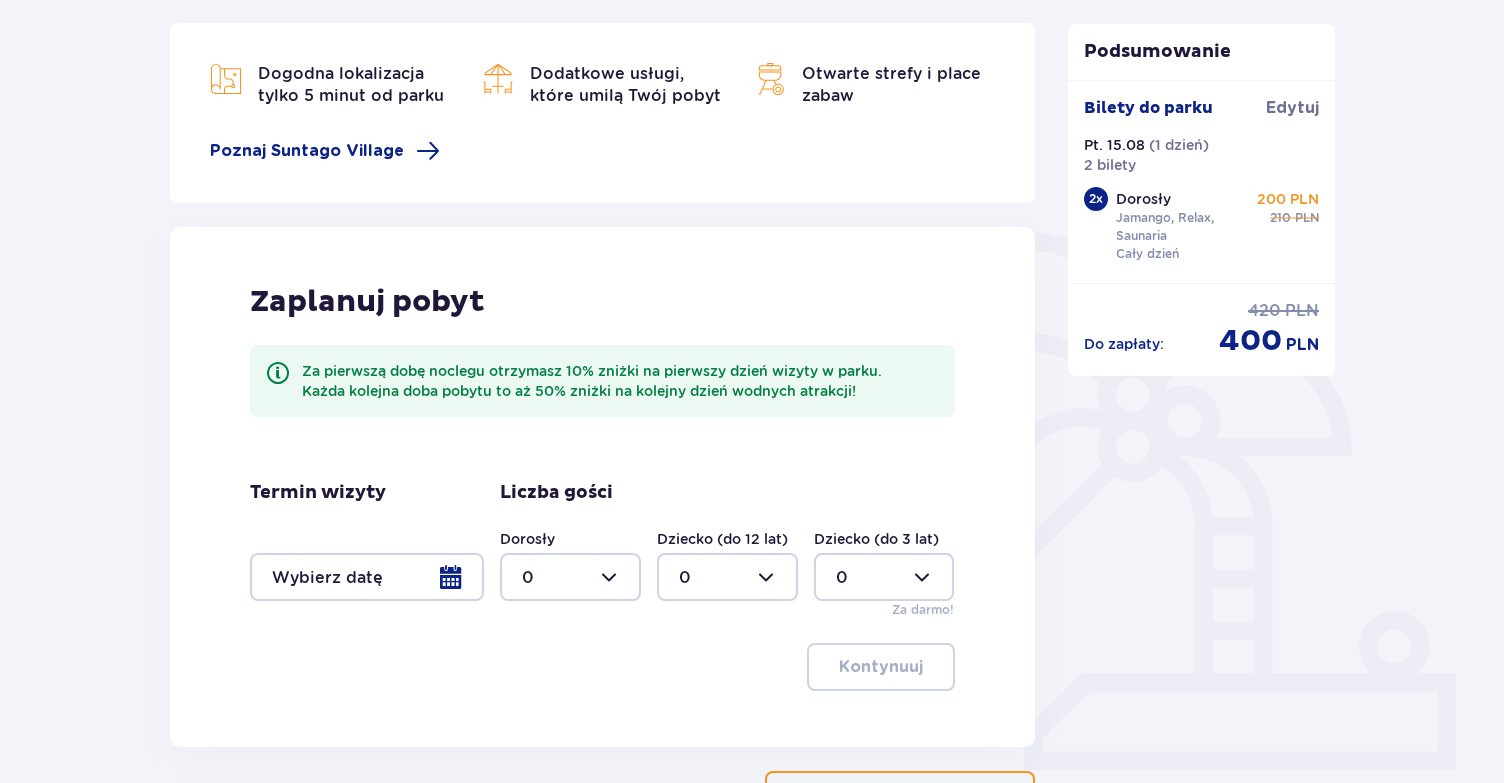 scroll, scrollTop: 273, scrollLeft: 0, axis: vertical 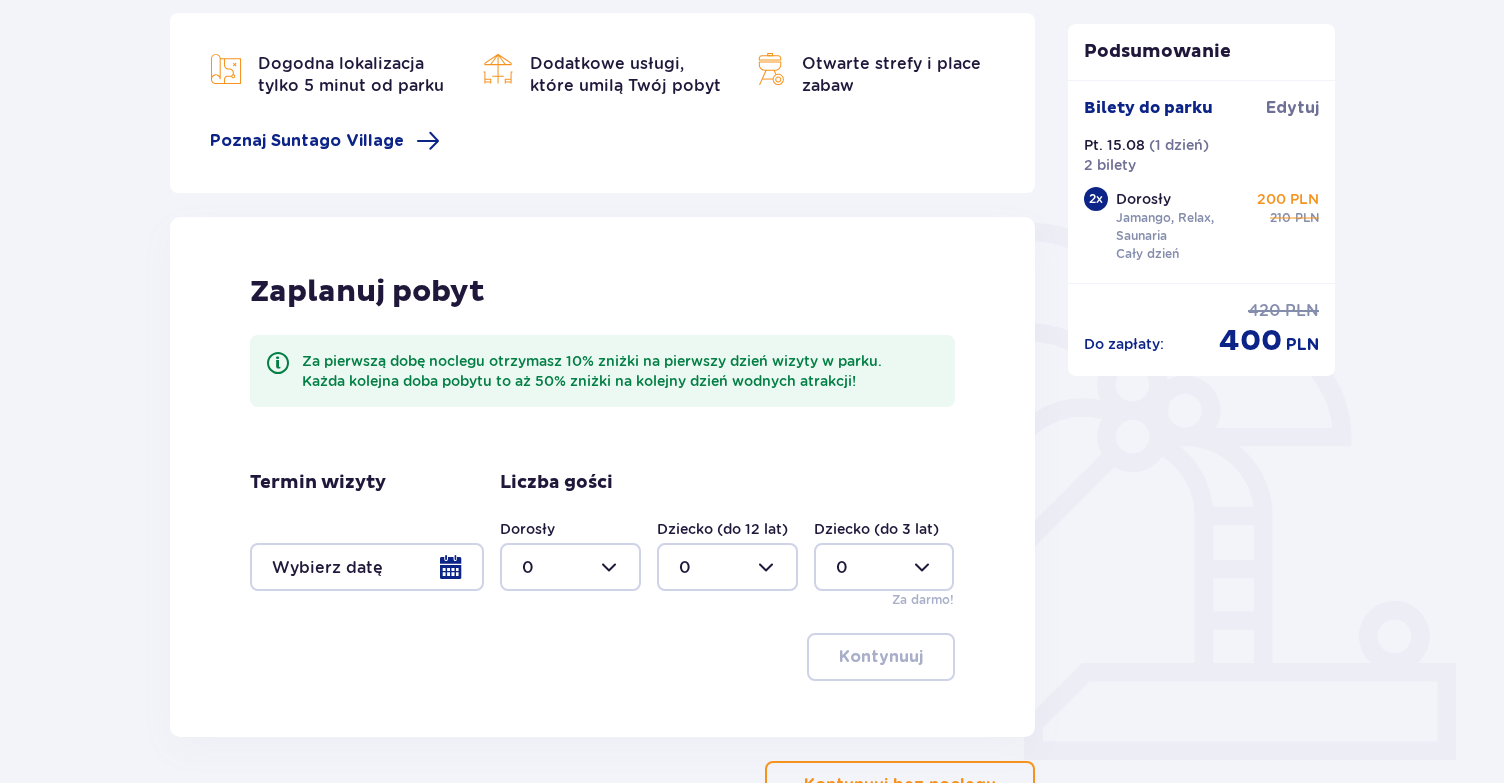 click at bounding box center [367, 567] 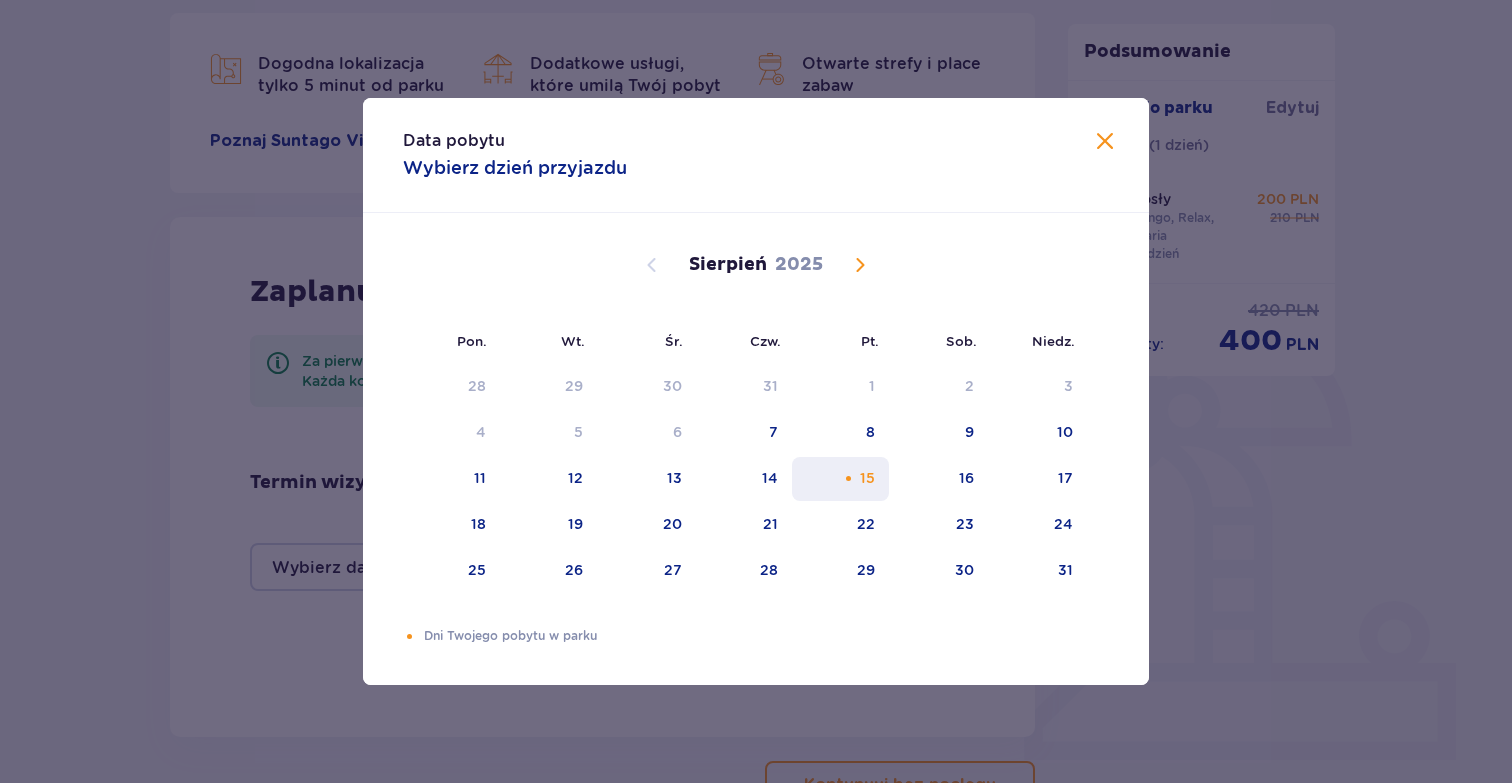 click on "15" at bounding box center [840, 479] 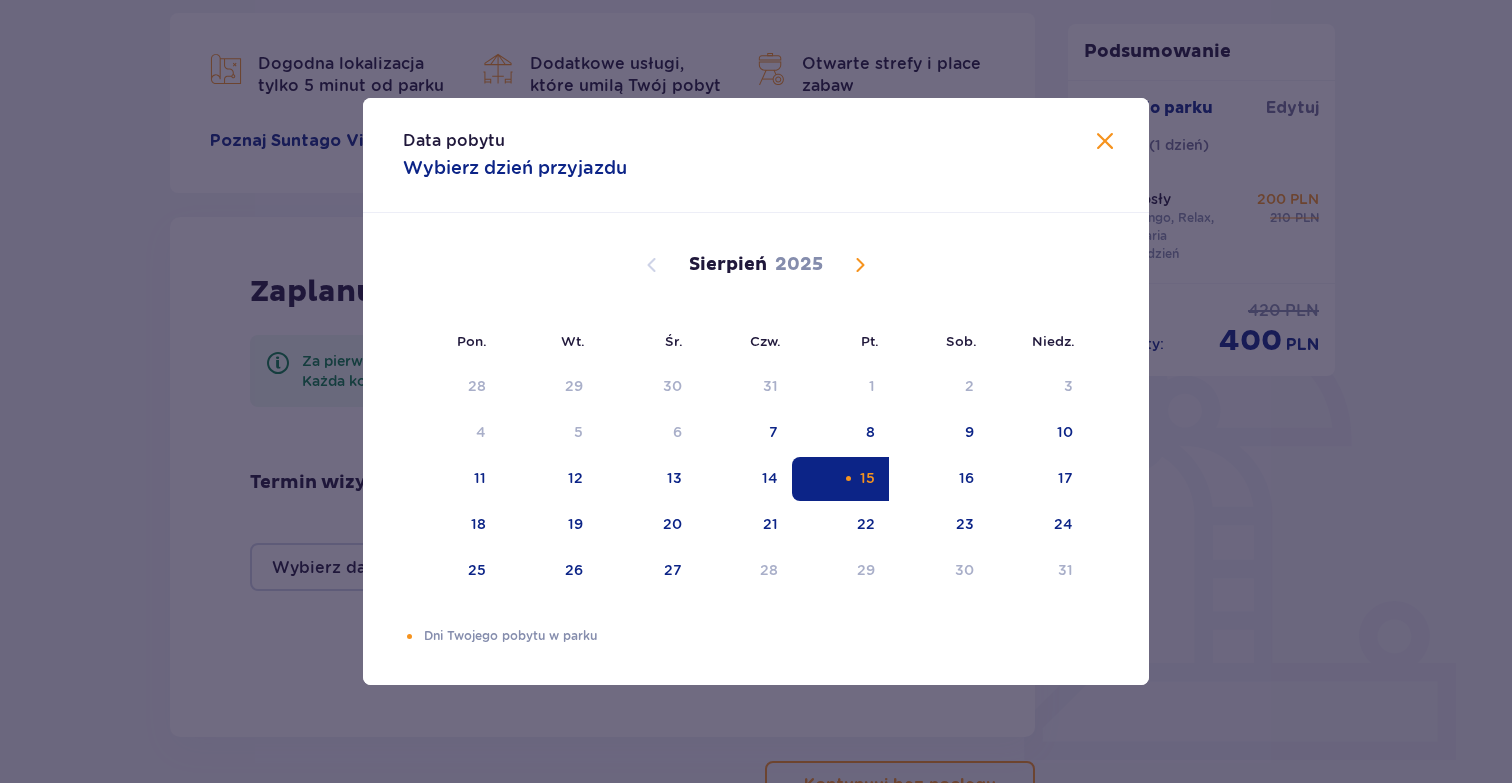 click on "Dni Twojego pobytu w parku" at bounding box center [756, 656] 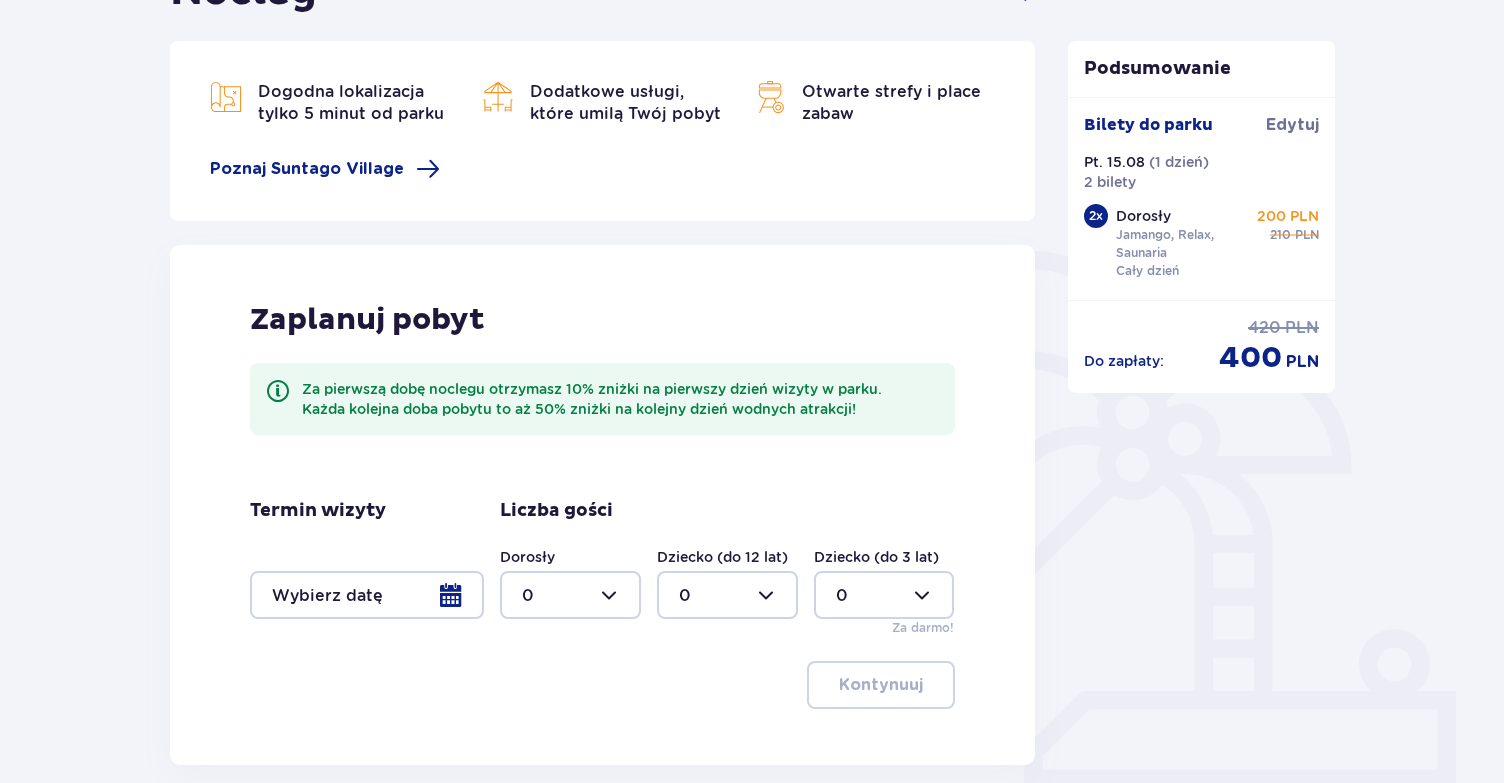 scroll, scrollTop: 239, scrollLeft: 0, axis: vertical 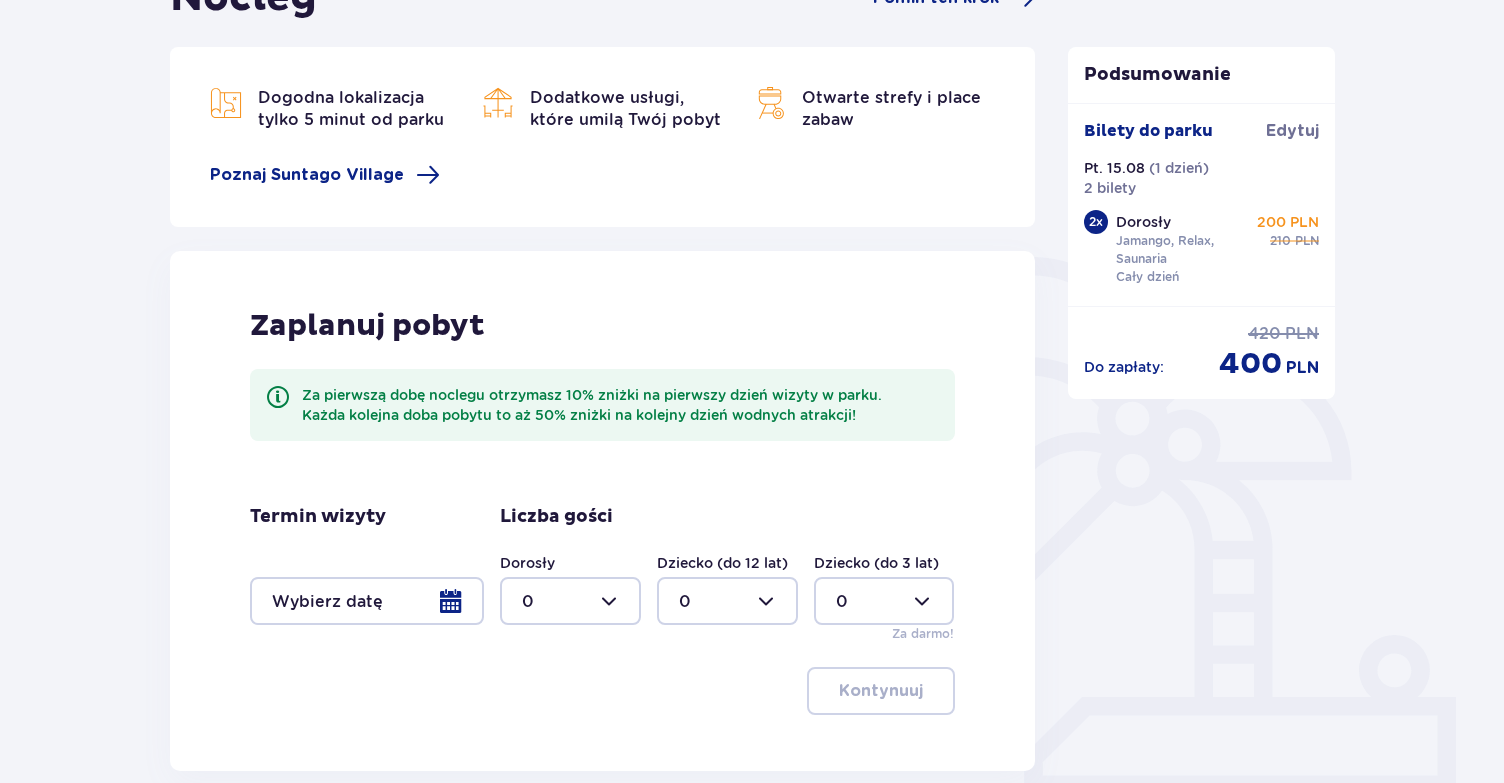 click at bounding box center (570, 601) 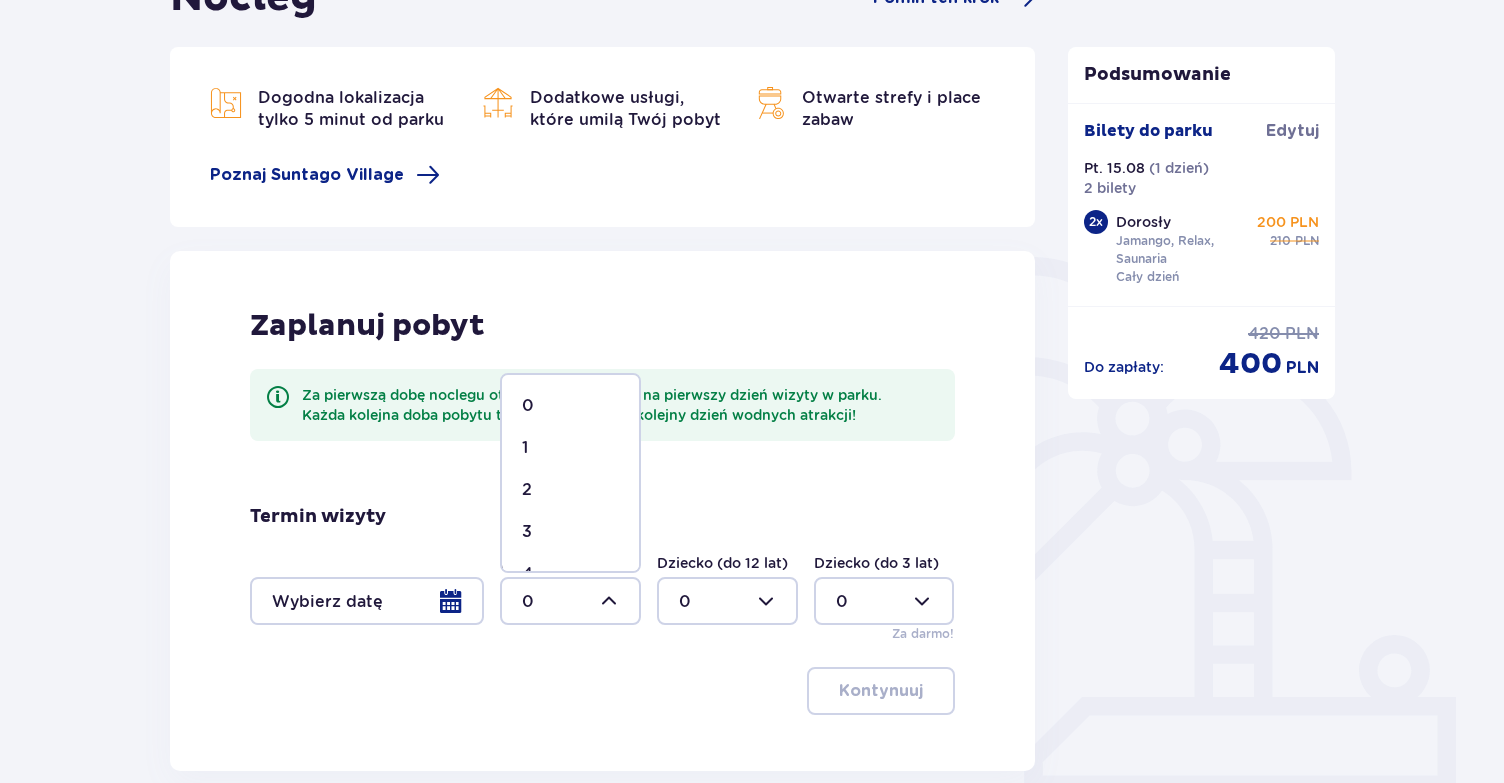 click on "2" at bounding box center (570, 490) 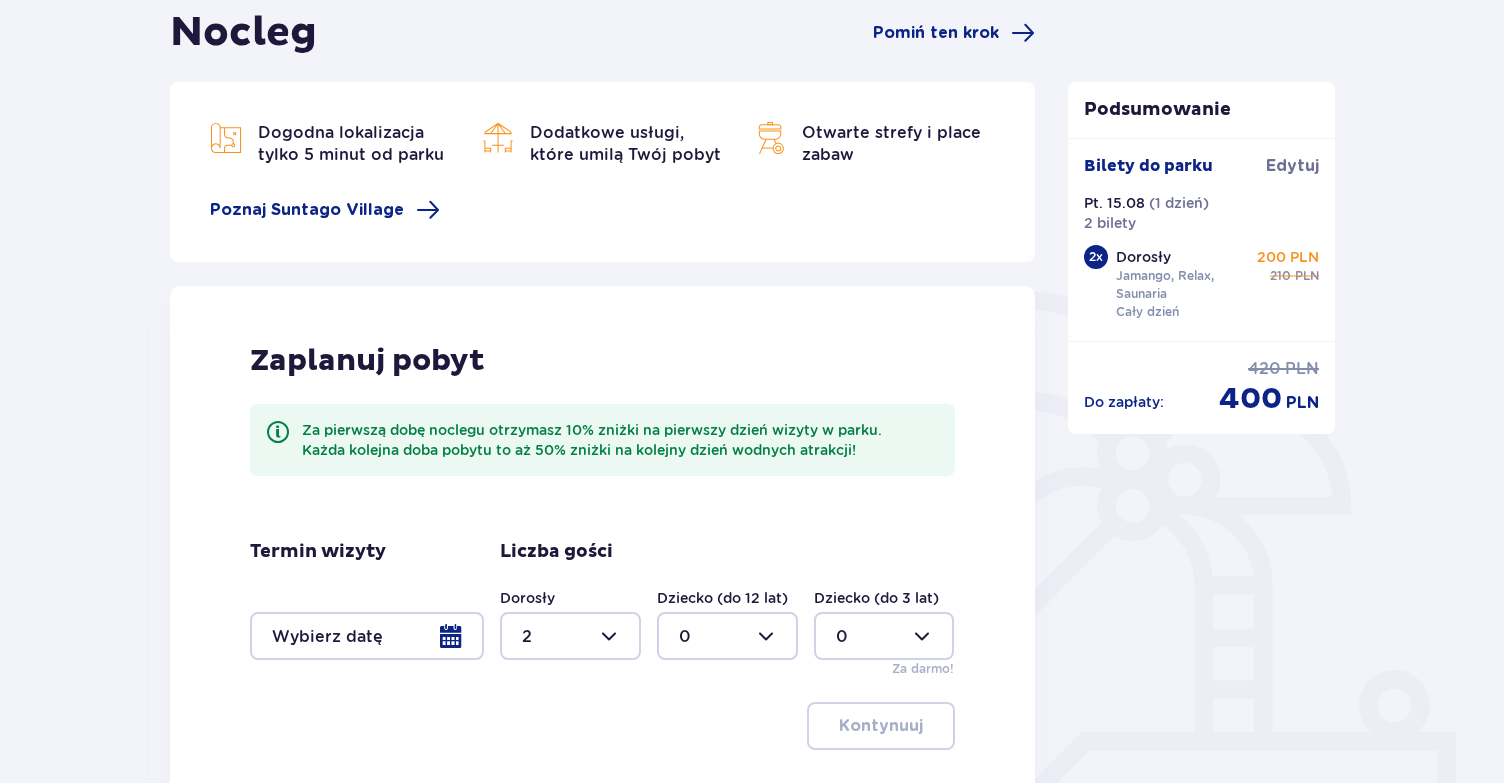 scroll, scrollTop: 0, scrollLeft: 0, axis: both 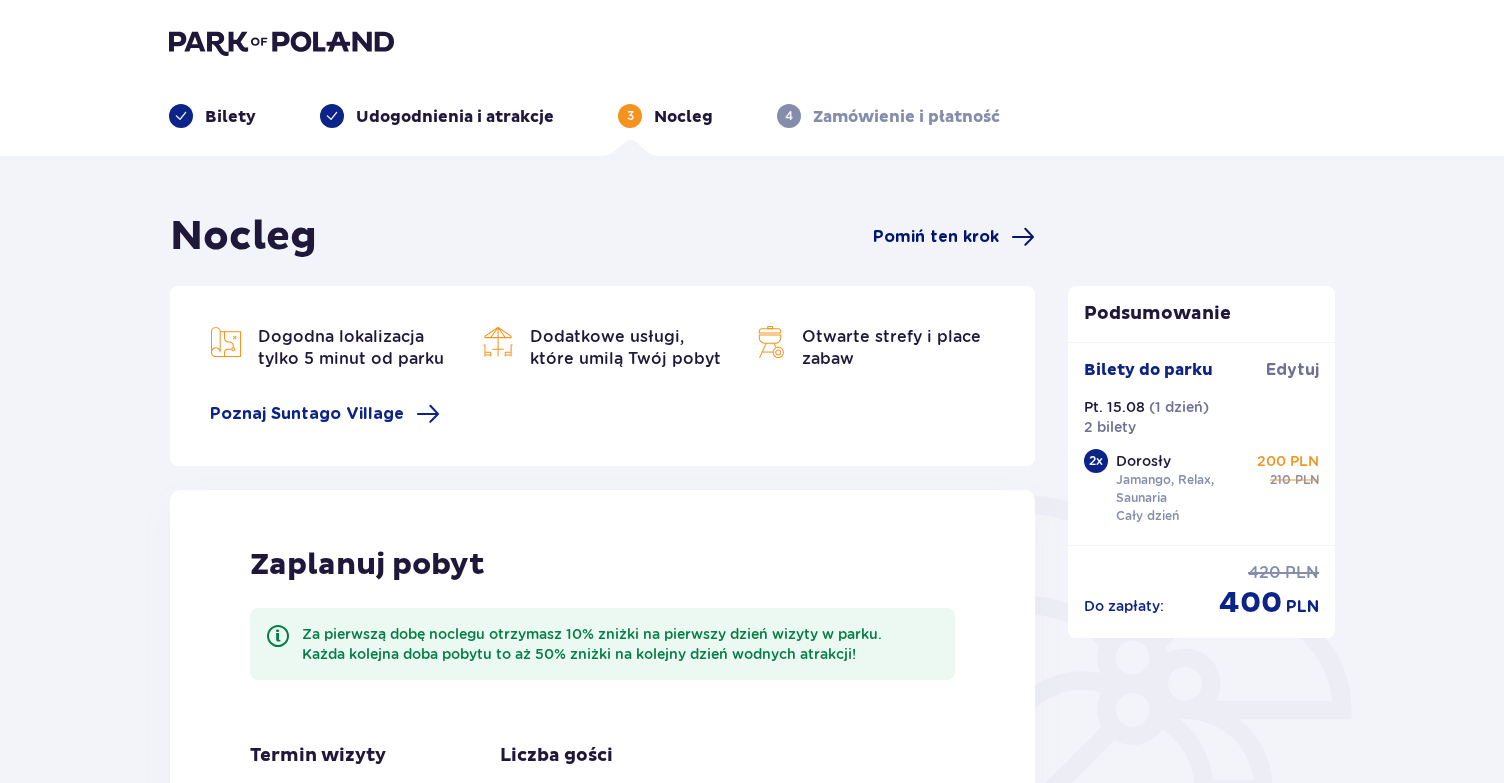 click on "Pomiń ten krok" at bounding box center (936, 237) 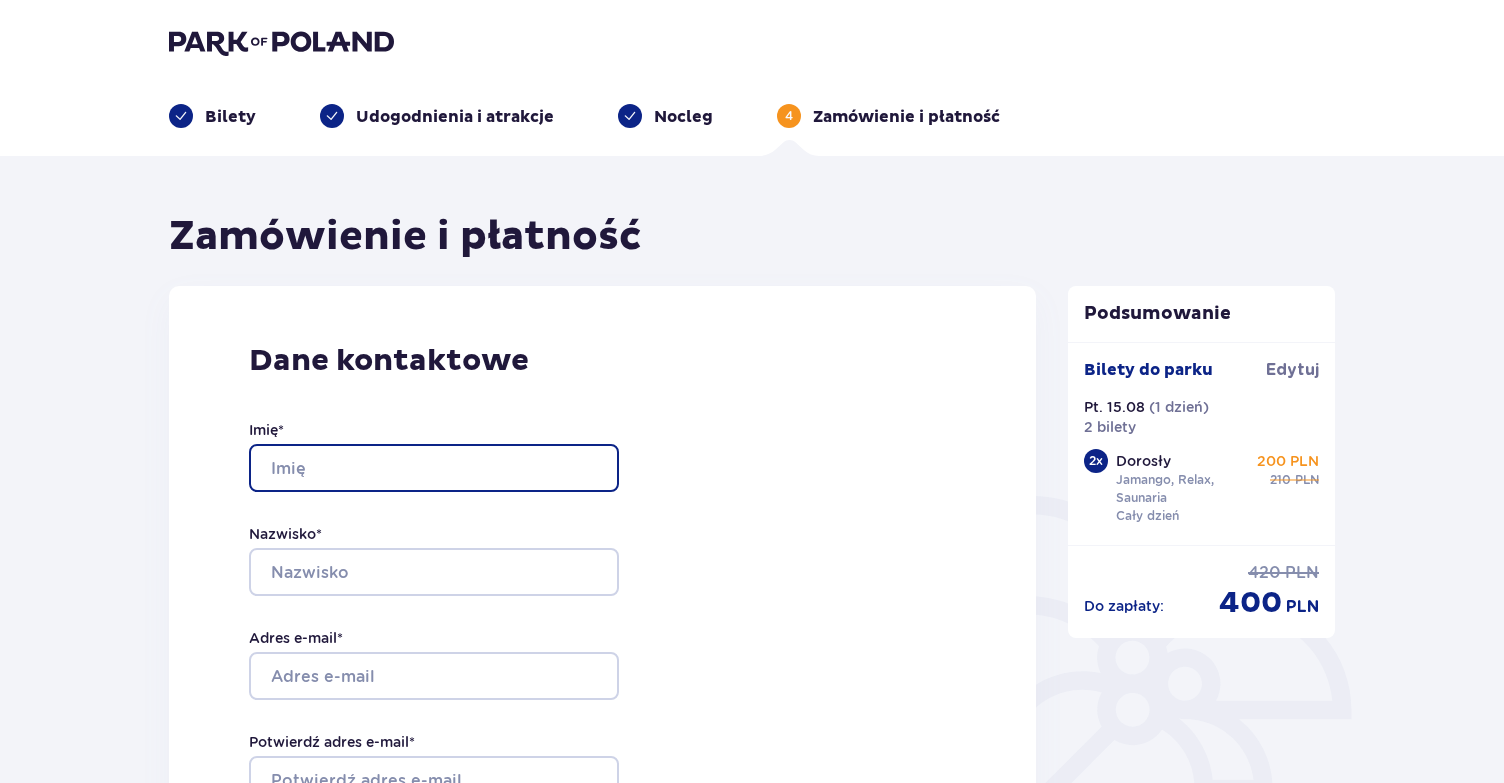 click on "Imię *" at bounding box center [434, 468] 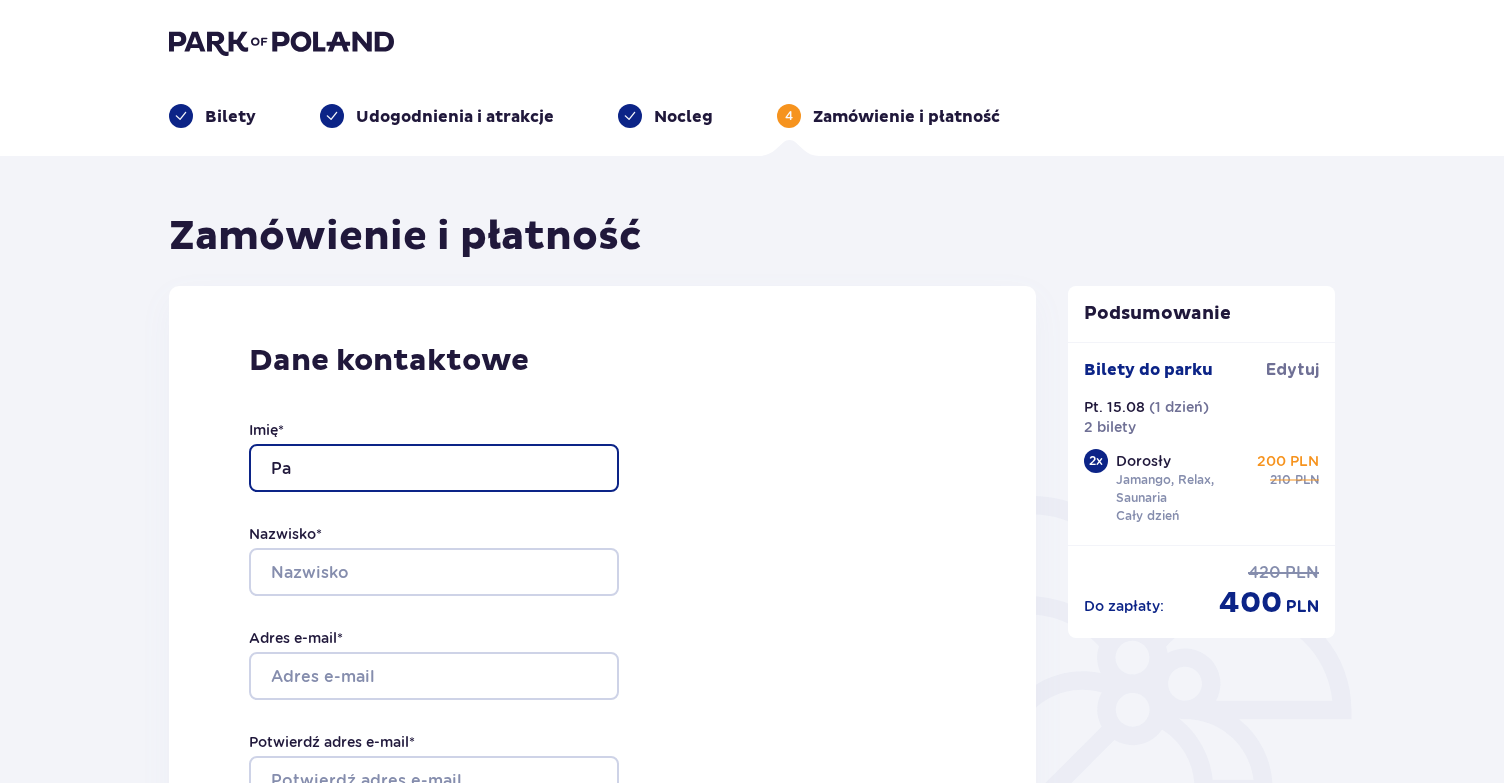 type on "[FIRST] [LAST]" 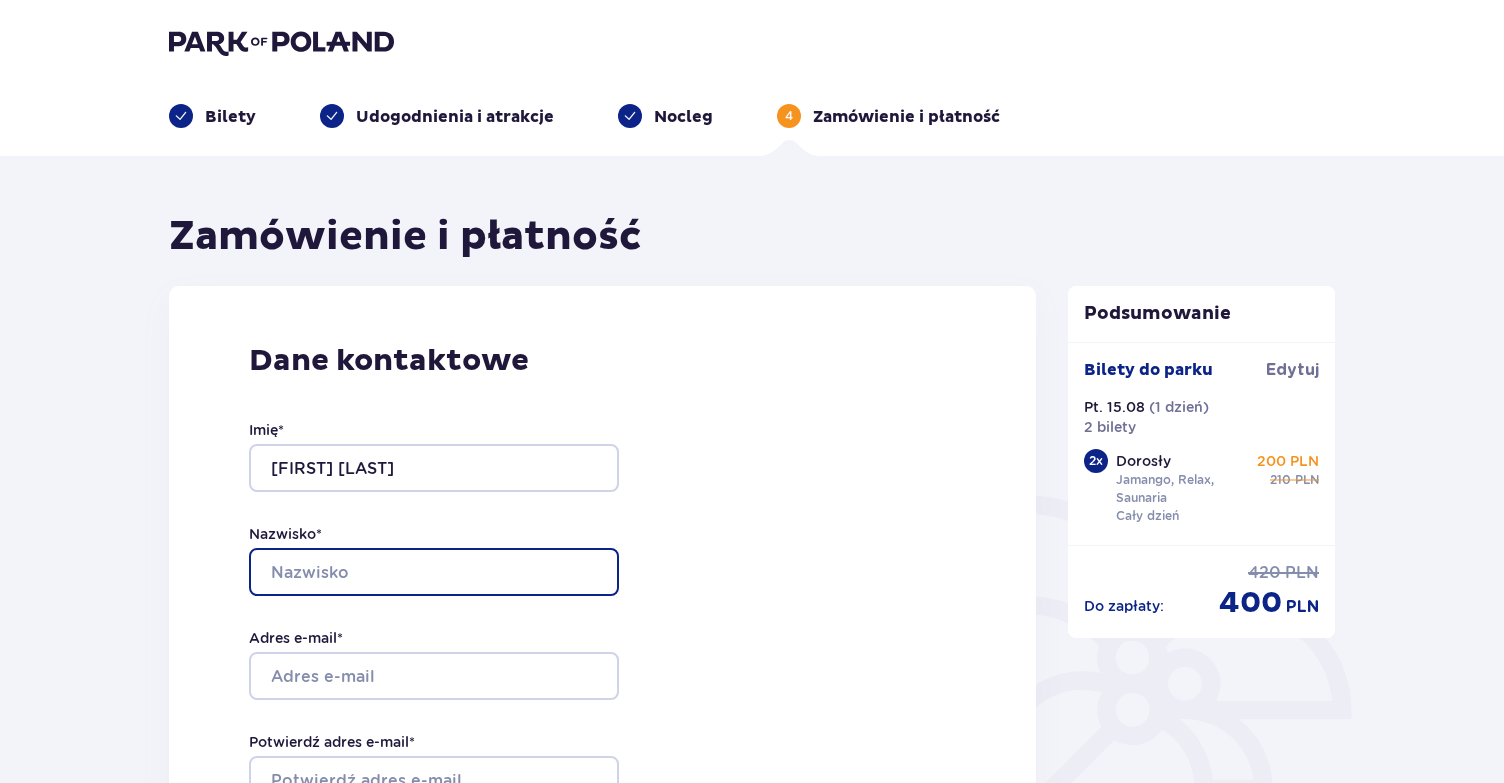 click on "Nazwisko *" at bounding box center [434, 572] 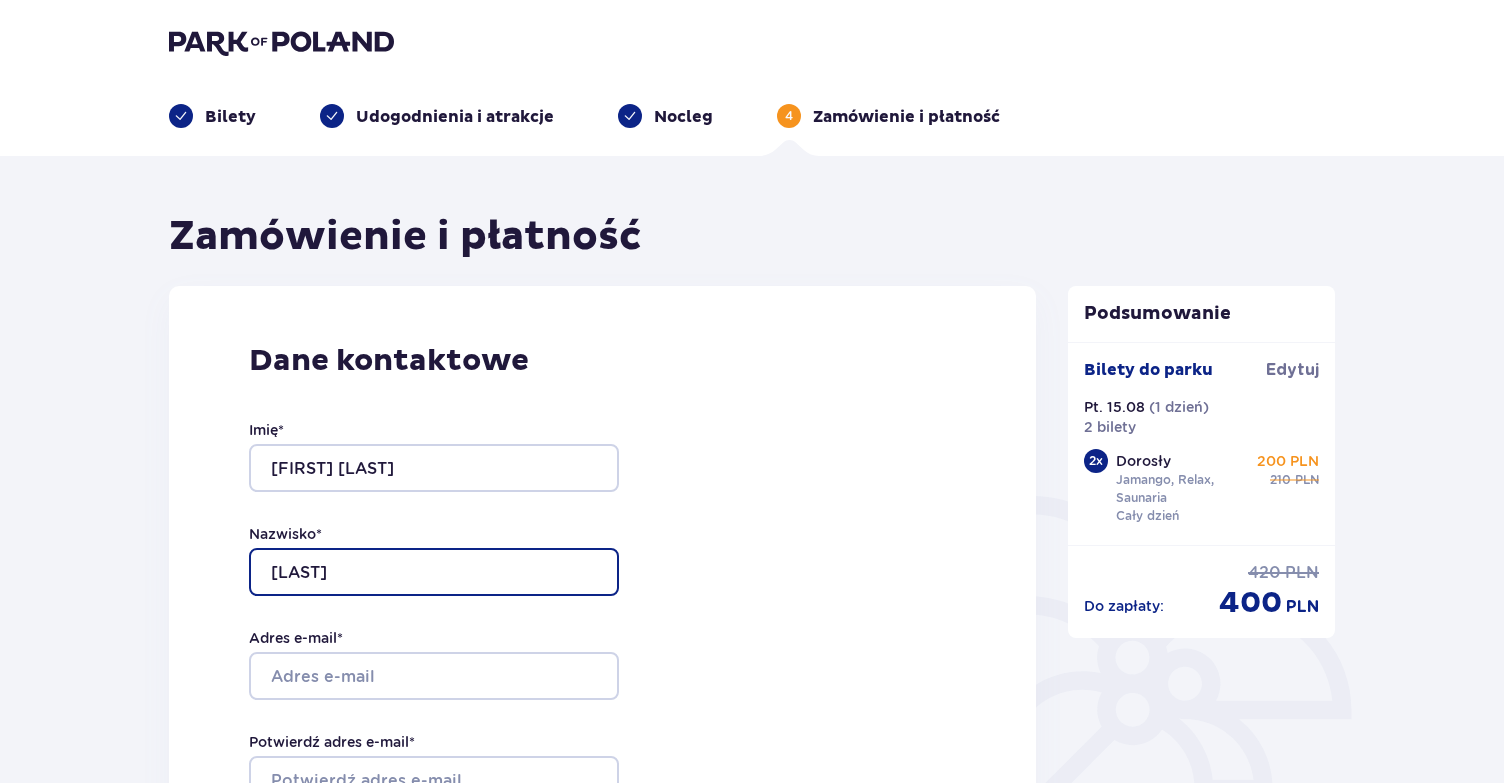 type on "[LAST]" 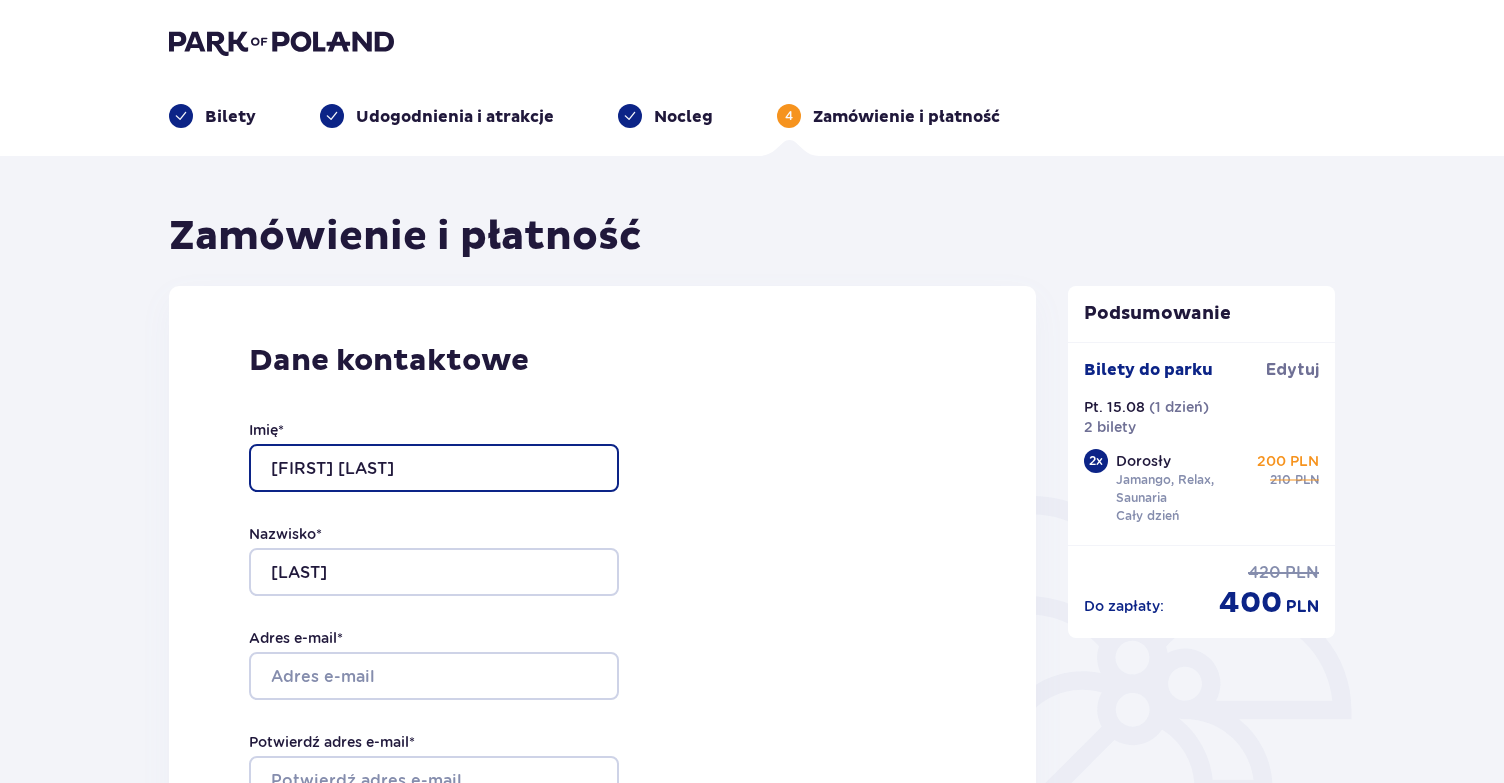 click on "[FIRST] [LAST]" at bounding box center [434, 468] 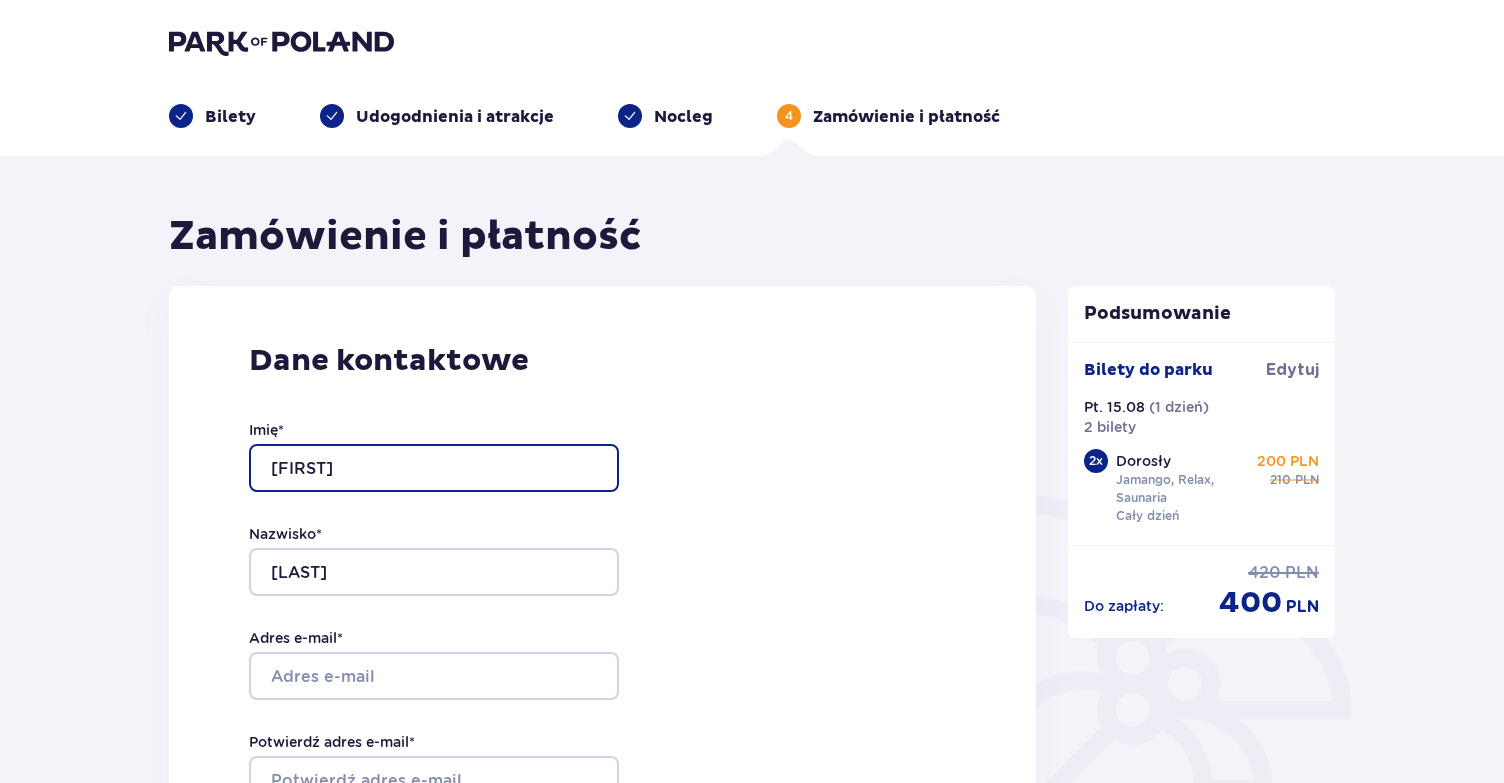 type on "[FIRST]" 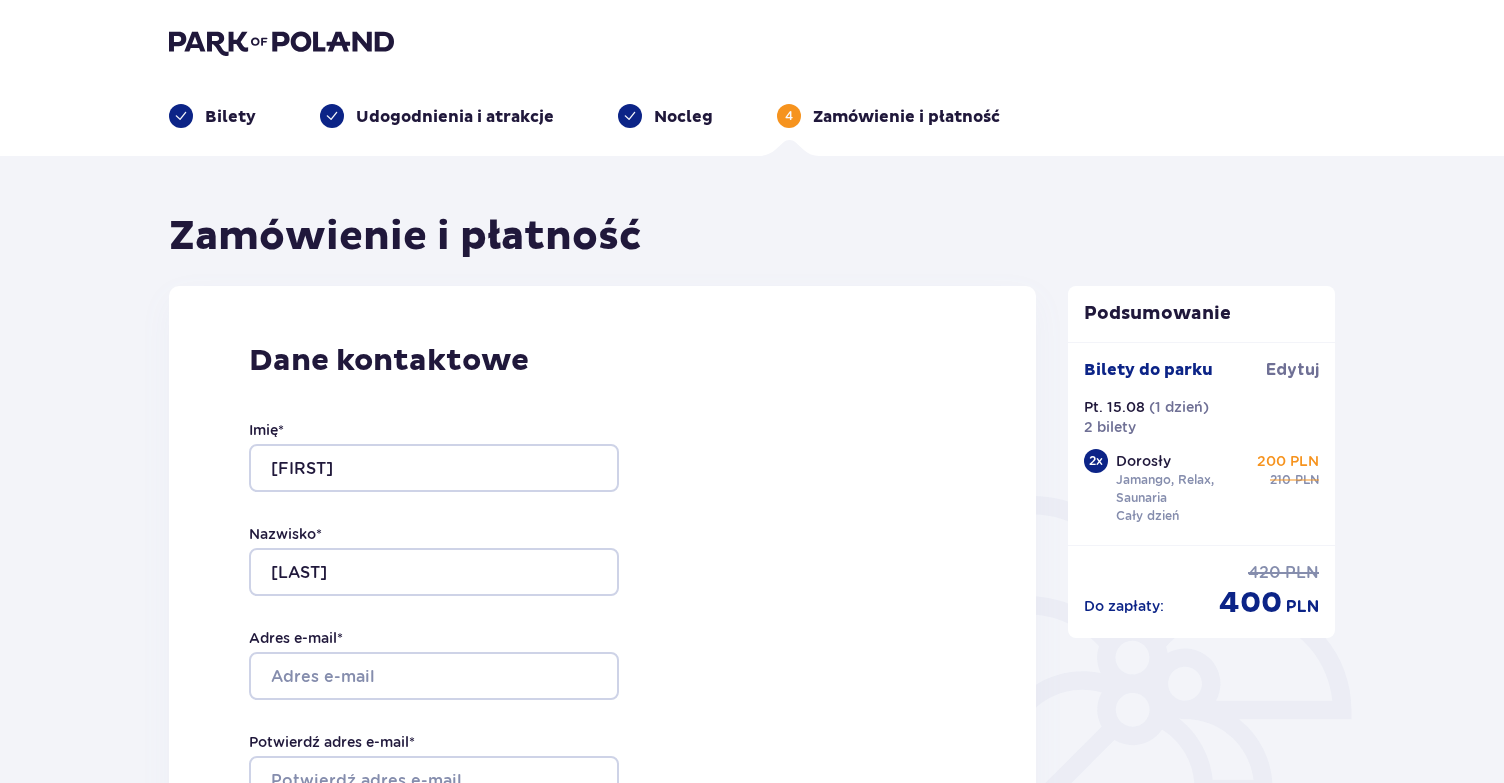 click on "Zamówienie i płatność Dane kontaktowe Imię * [FIRST] Nazwisko * [LAST] Adres e-mail * [EMAIL] Potwierdź adres e-mail * [EMAIL] Numer telefonu * [PHONE] Numer telefonu, wraz z kodem kraju, np. 48 [PHONE] Chcę fakturę na firmę Jeśli nie prowadzisz działalności gospodarczej lub innej spółki, automatycznie wystawimy Ci fakturę imienną. Dodaj adres do faktury imiennej Utwórz konto Tak, chcę założyć konto *Zapoznałem/am się i akceptuję   Regulamin sprzedaży biletów online,   Regulamin korzystania z parku wodnego Suntago,   Regulamin Sprzedaży Suntago Village,   Regulamin Pobytu w Suntago Village ,  Regulamin strefy VIP ,  Specjalne warunki zakupu Pakietu Rodzinnego ,  Zasady promocji Pakiet dla Seniora ,  Regulamin promocji “Online taniej 10/20 zł”   i   Politykę prywatności Akceptuję inne zgody Rozwiń Chcę otrzymywać od Moyome Sp. z o.o. informacje o ofertach tej Spółki drogą telefoniczną, dlatego w tym celu zgadzam się na przetwarzanie przez tę Spółkę moich danych osobowych 2 x" at bounding box center [752, 1404] 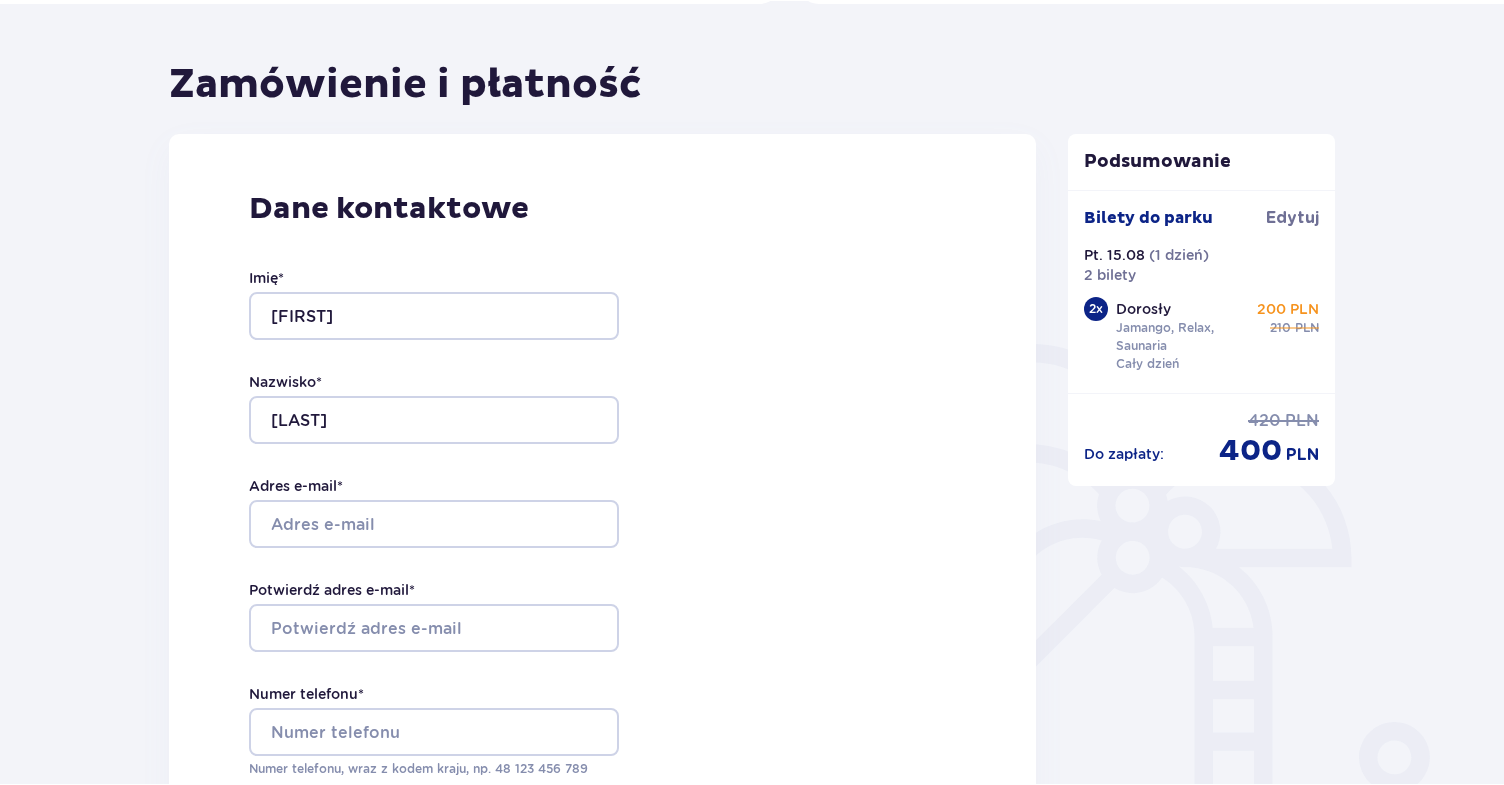 scroll, scrollTop: 237, scrollLeft: 0, axis: vertical 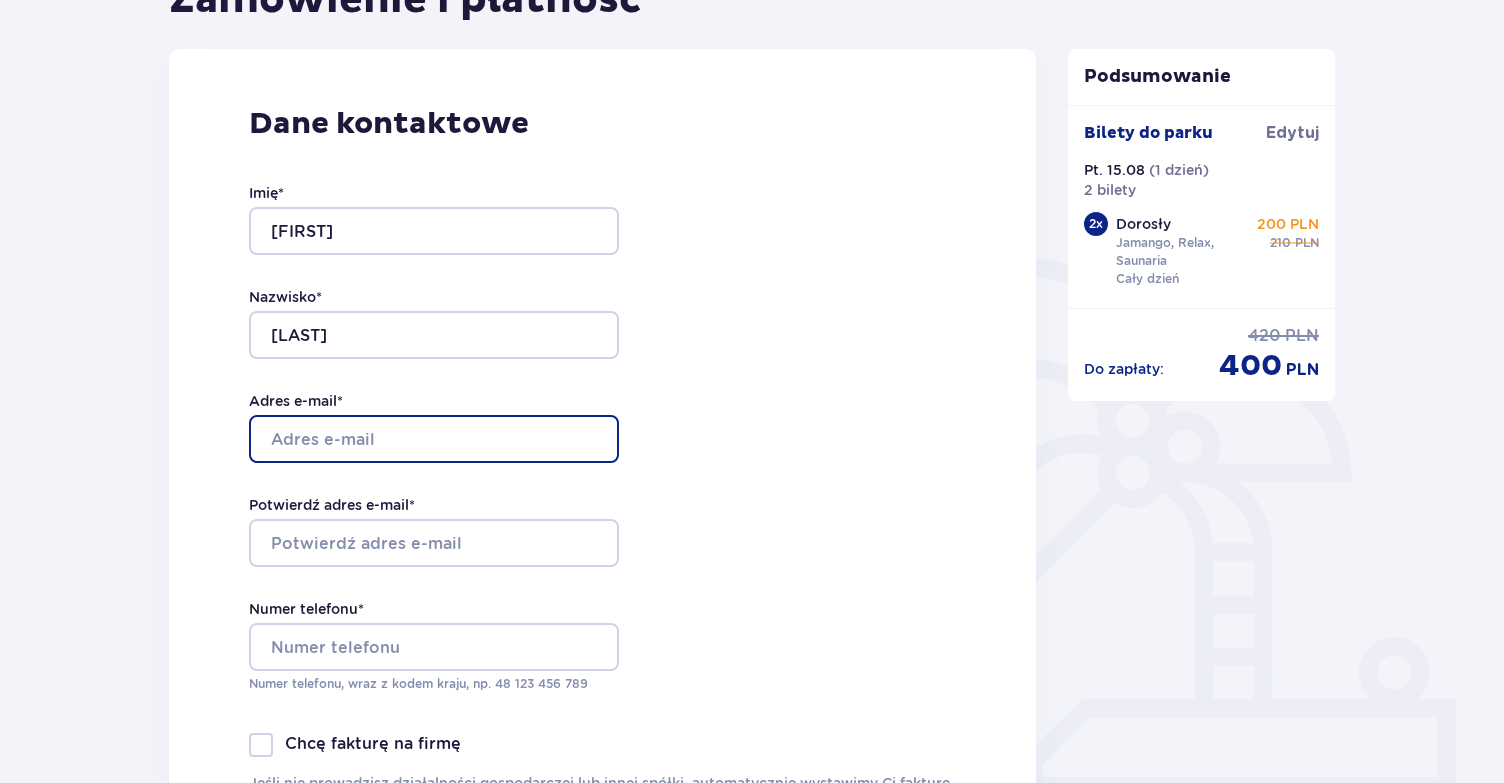 click on "Adres e-mail *" at bounding box center (434, 439) 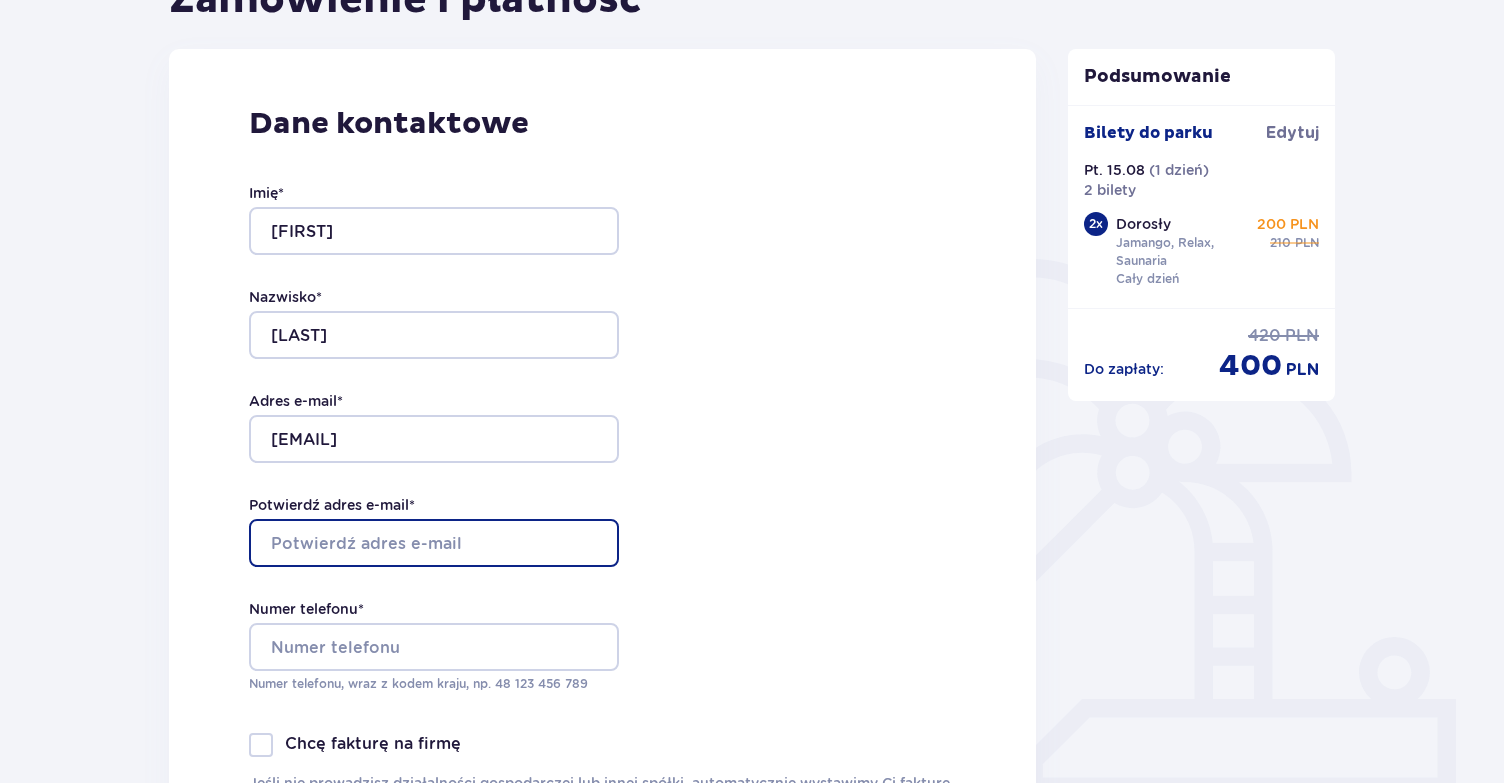 click on "Potwierdź adres e-mail *" at bounding box center [434, 543] 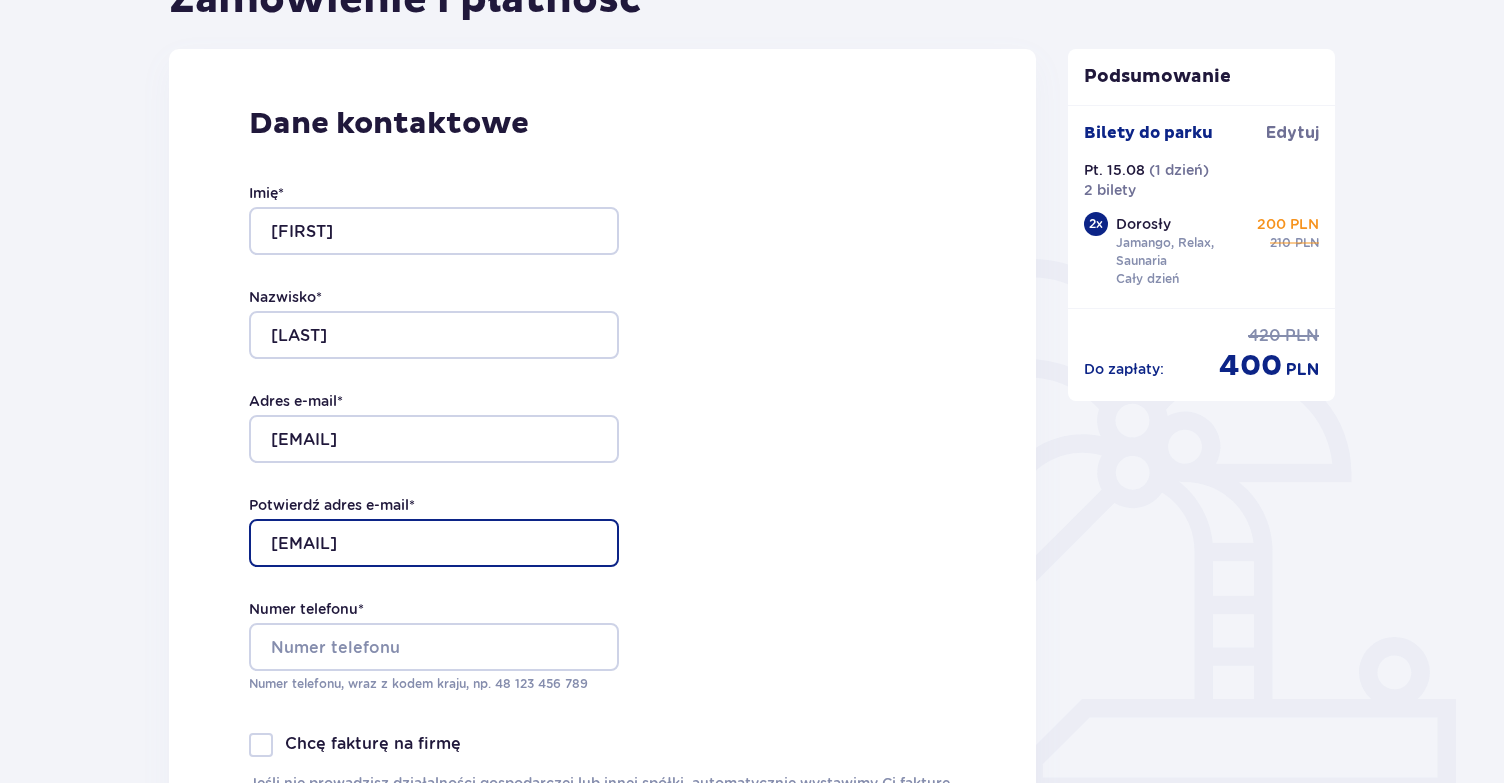 type on "[EMAIL]" 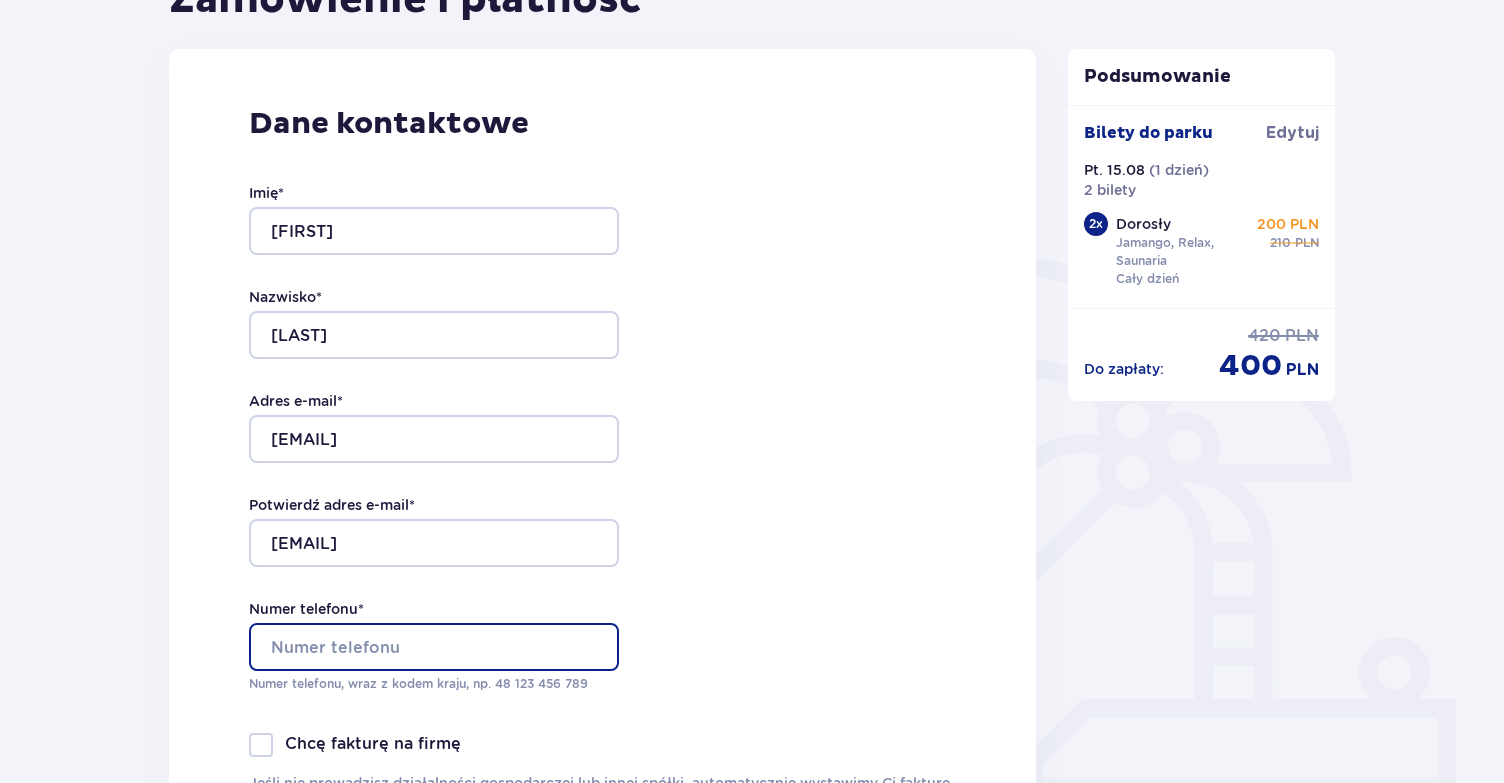 click on "Numer telefonu *" at bounding box center [434, 647] 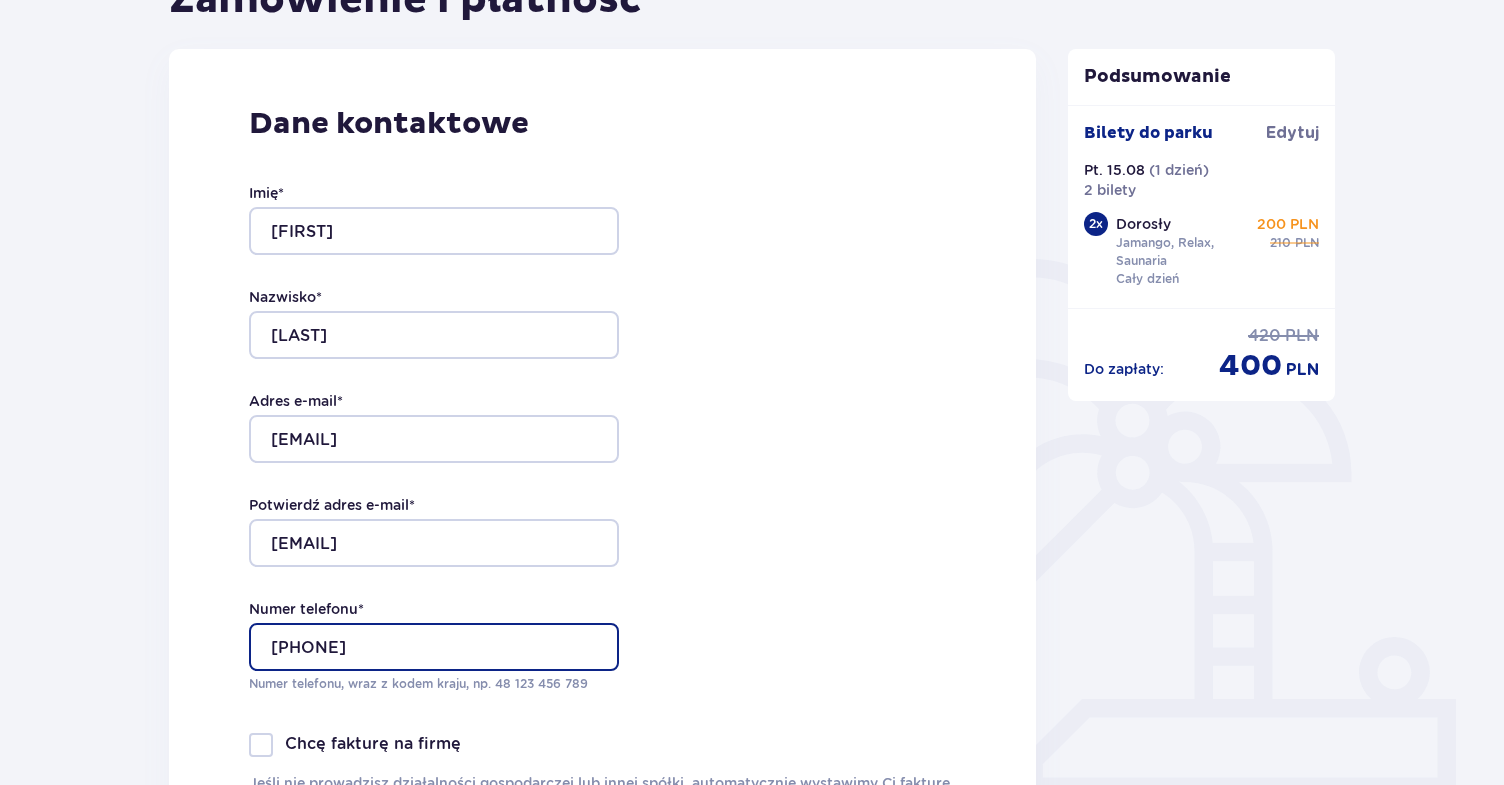 type on "[PHONE]" 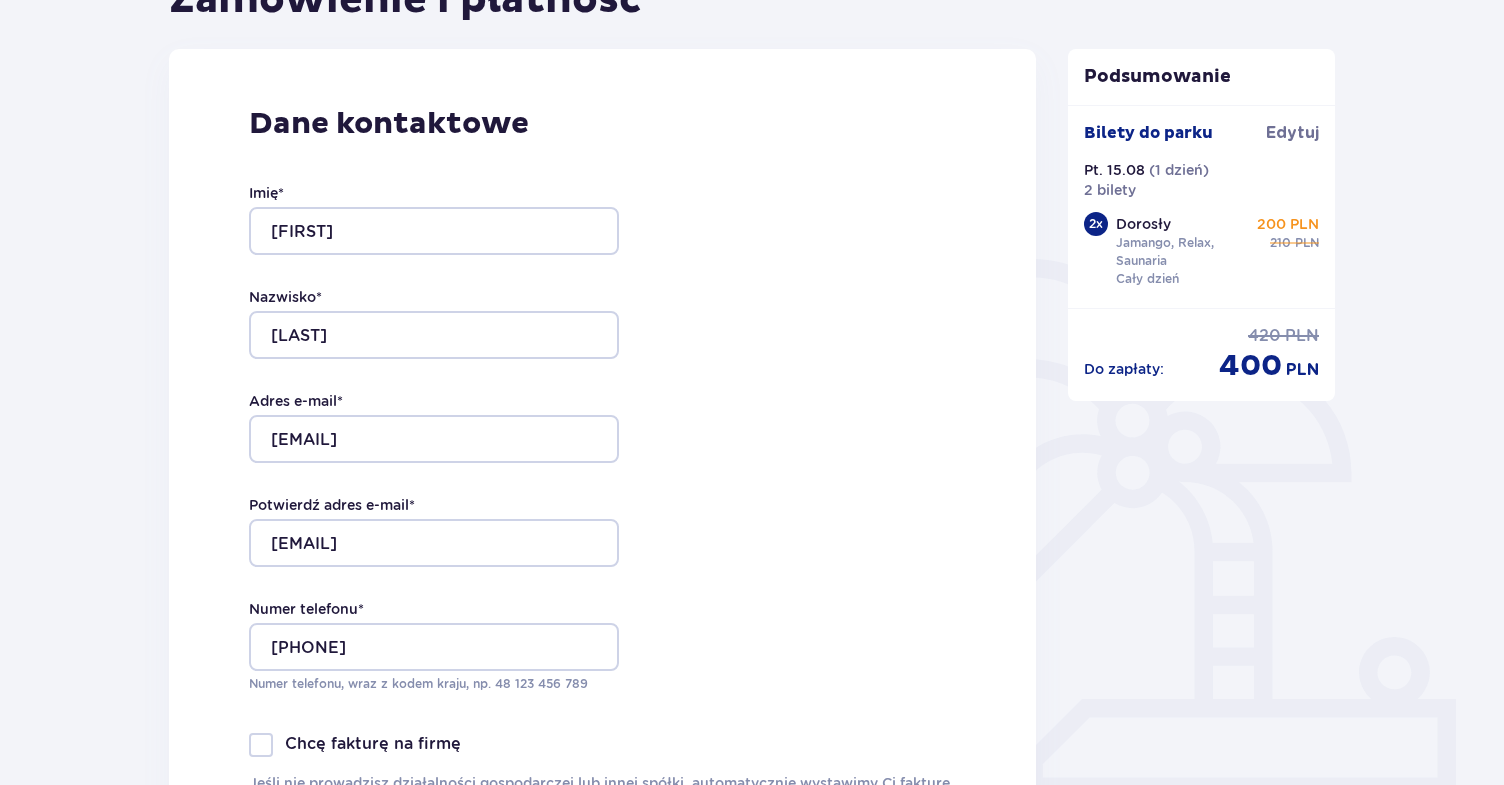 click on "Dane kontaktowe Imię * [FIRST] Nazwisko * [LAST] Adres e-mail * [EMAIL] Potwierdź adres e-mail * [EMAIL] Numer telefonu * [PHONE] Numer telefonu, wraz z kodem kraju, np. 48 [PHONE] Chcę fakturę na firmę Jeśli nie prowadzisz działalności gospodarczej lub innej spółki, automatycznie wystawimy Ci fakturę imienną. Dodaj adres do faktury imiennej" at bounding box center [602, 469] 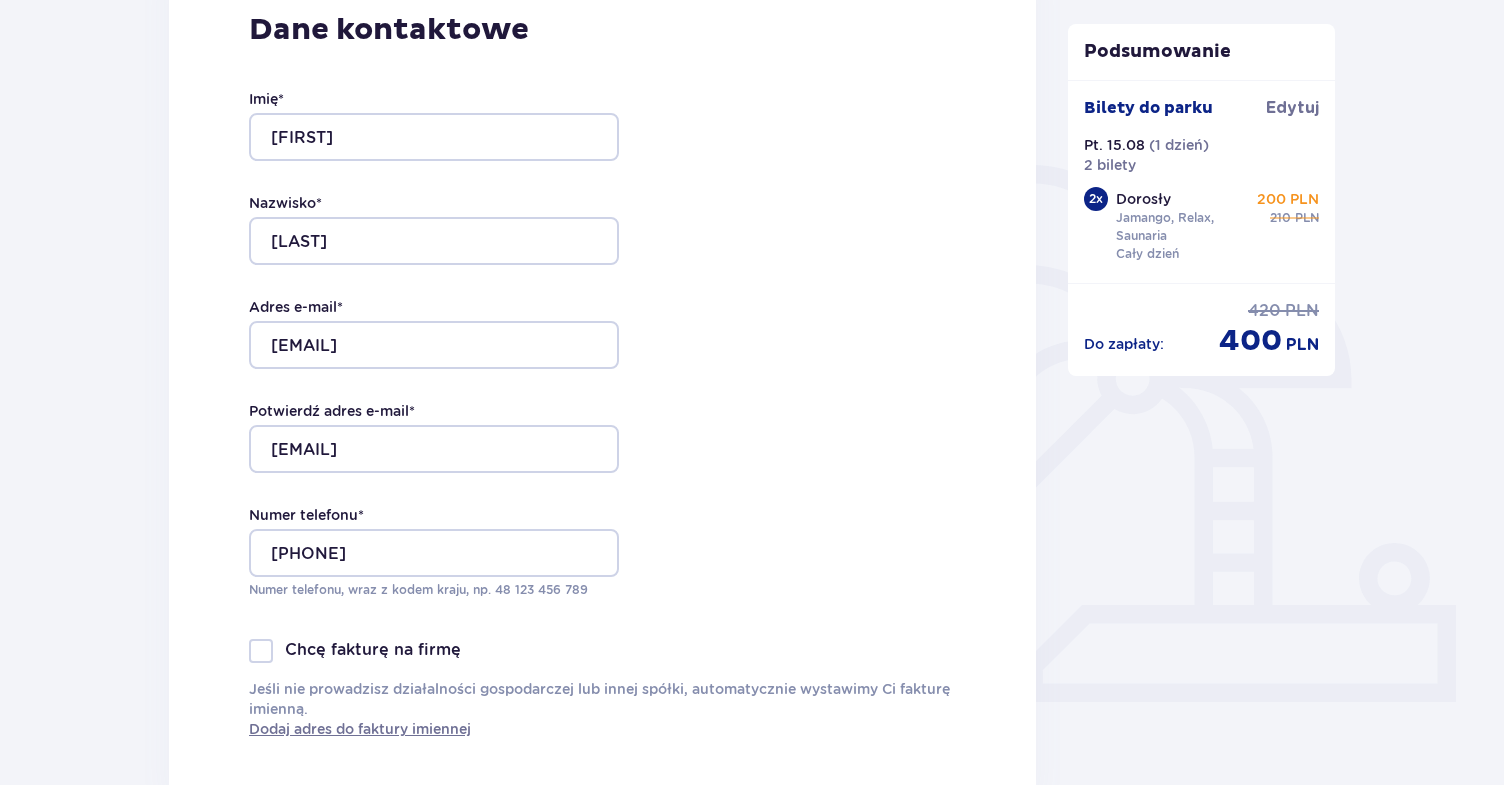 scroll, scrollTop: 429, scrollLeft: 0, axis: vertical 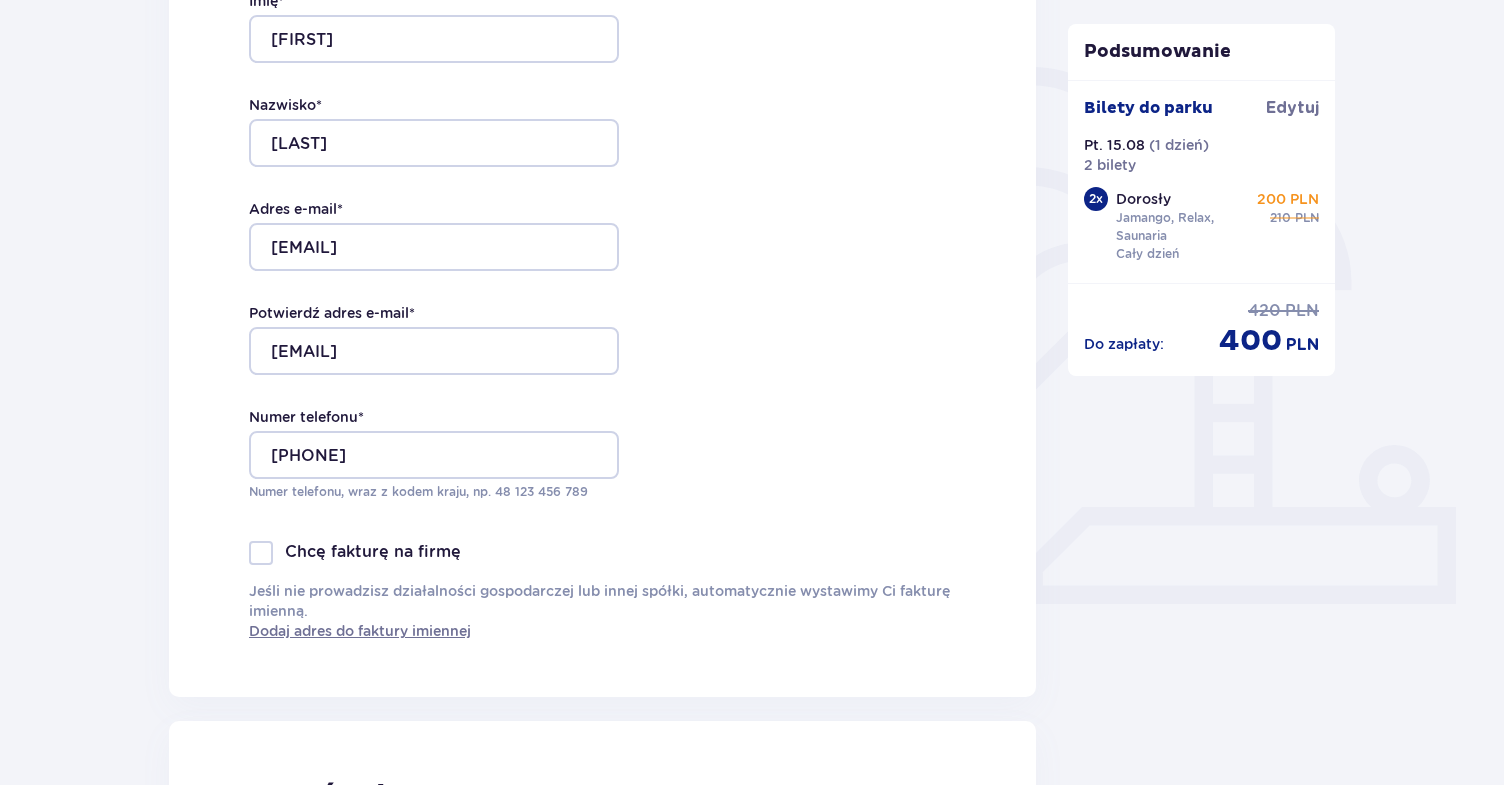 click at bounding box center (261, 553) 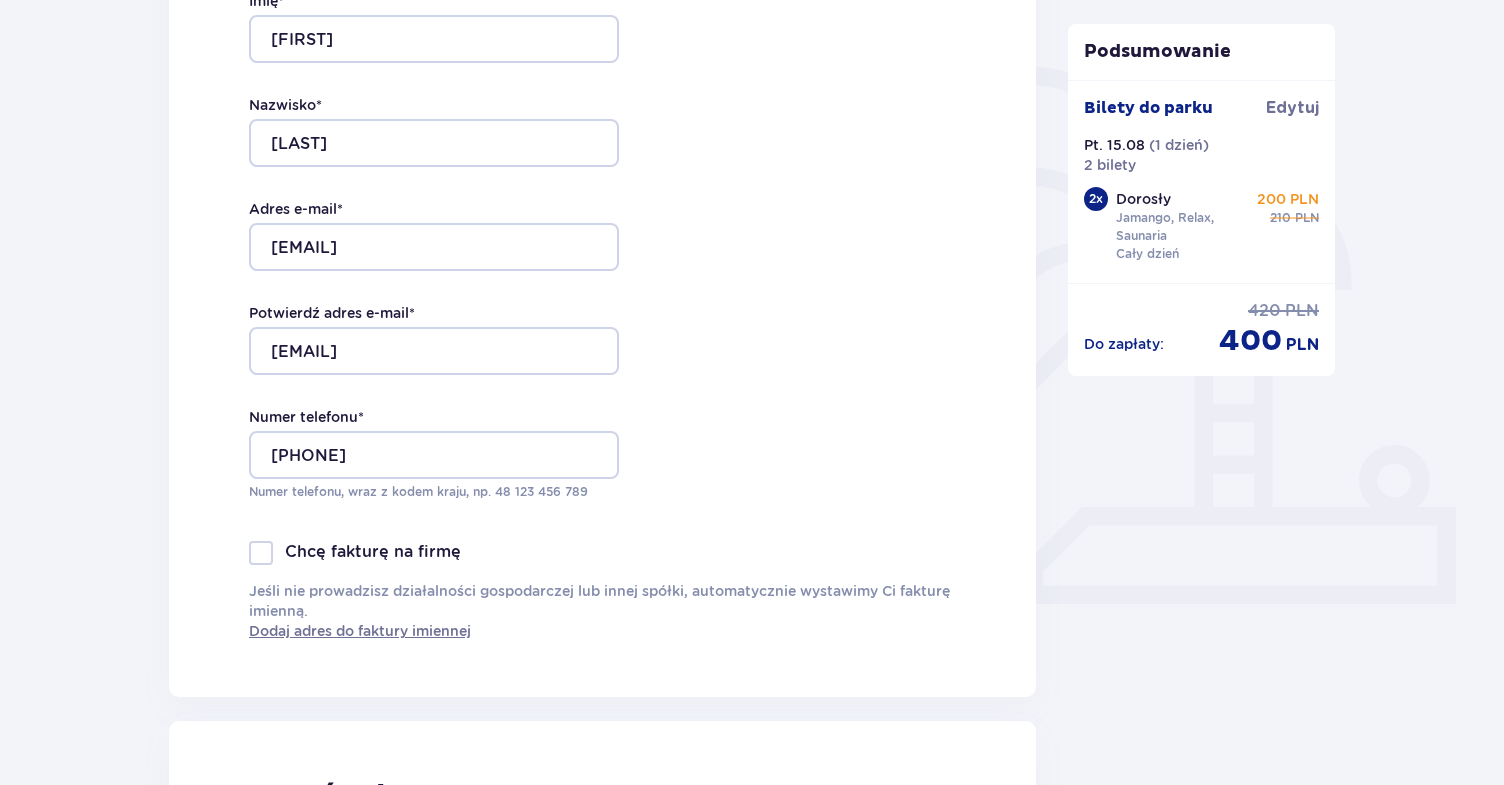 checkbox on "true" 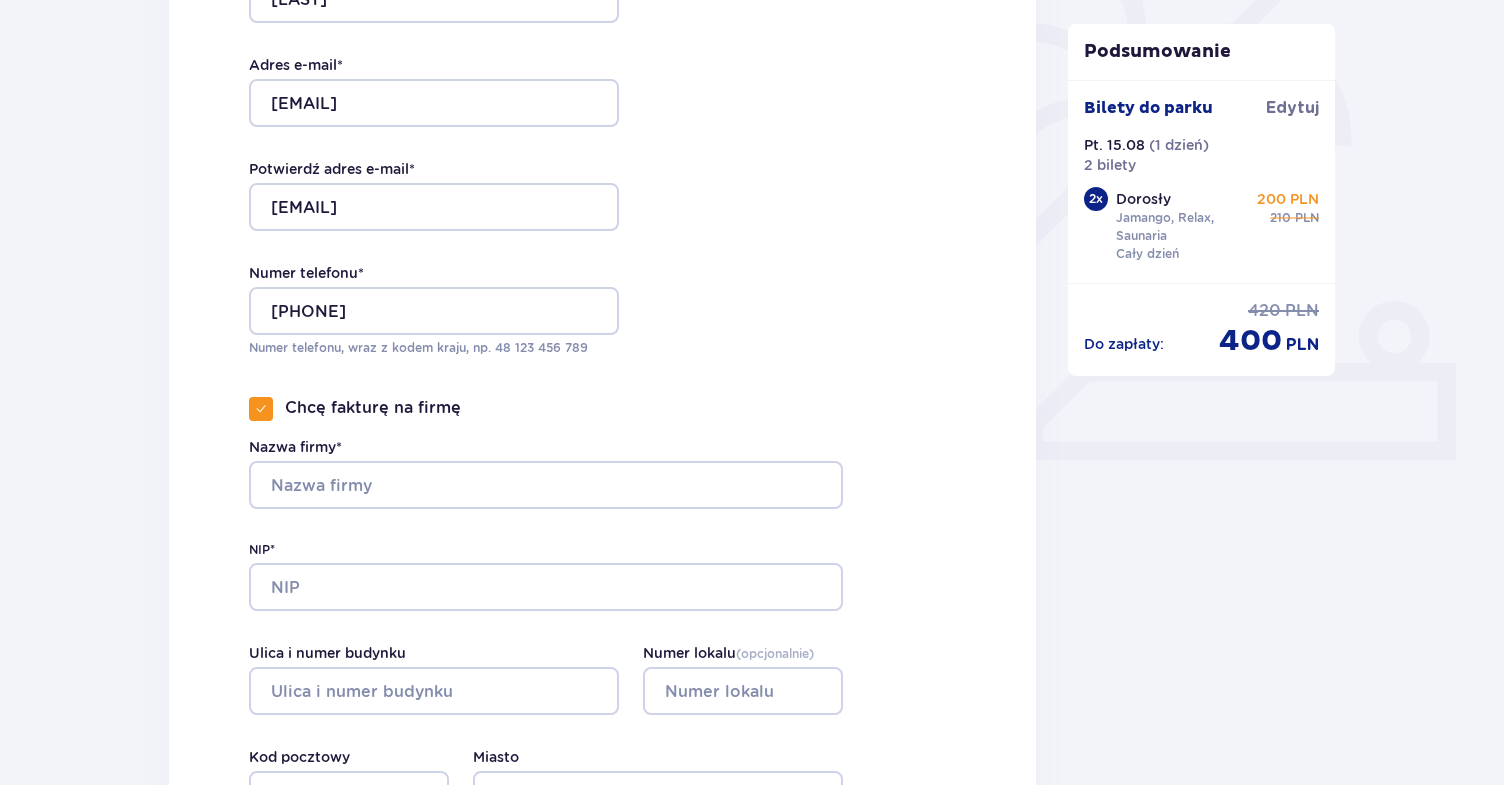 scroll, scrollTop: 611, scrollLeft: 0, axis: vertical 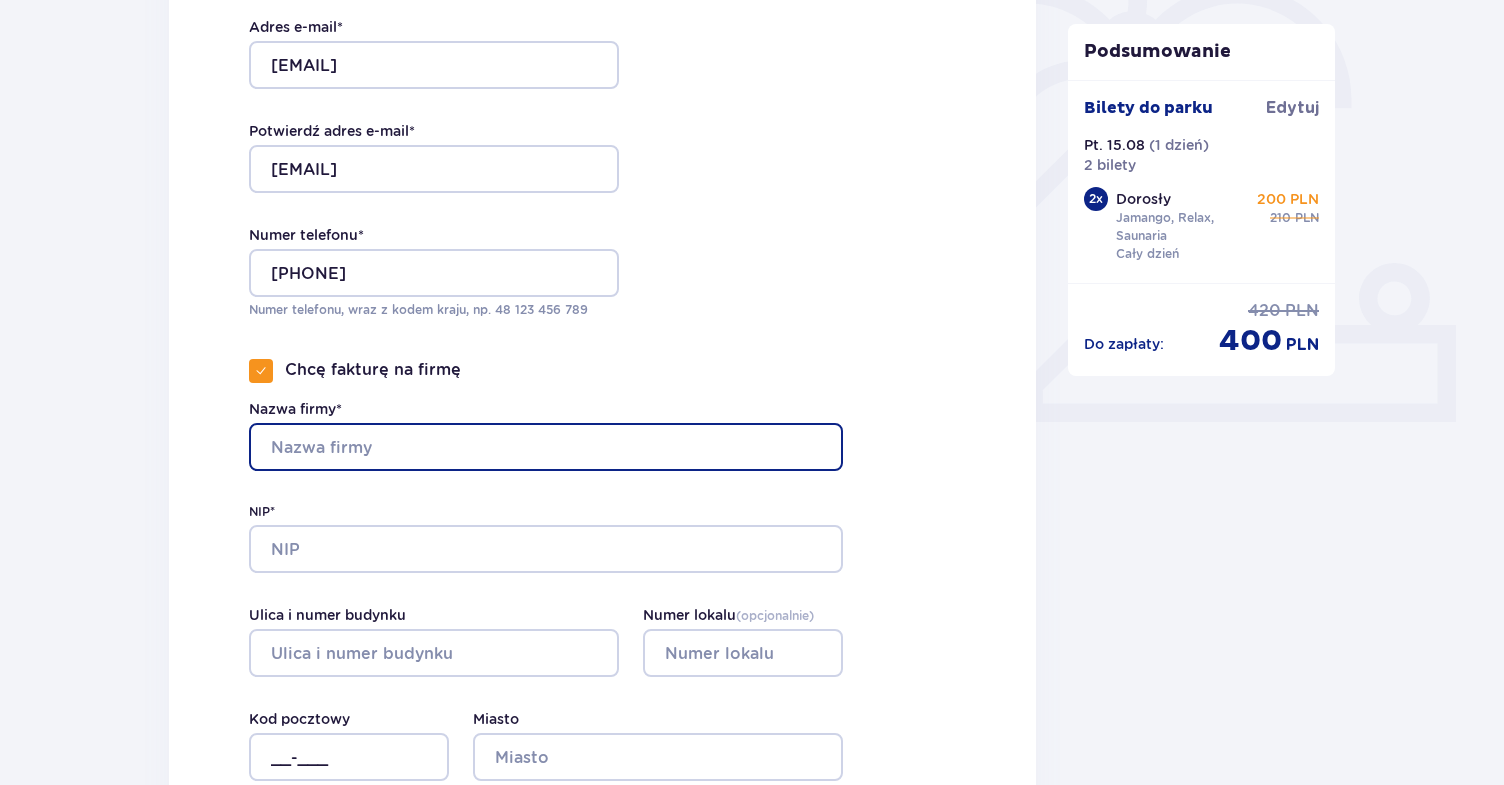 click on "Nazwa firmy*" at bounding box center [546, 447] 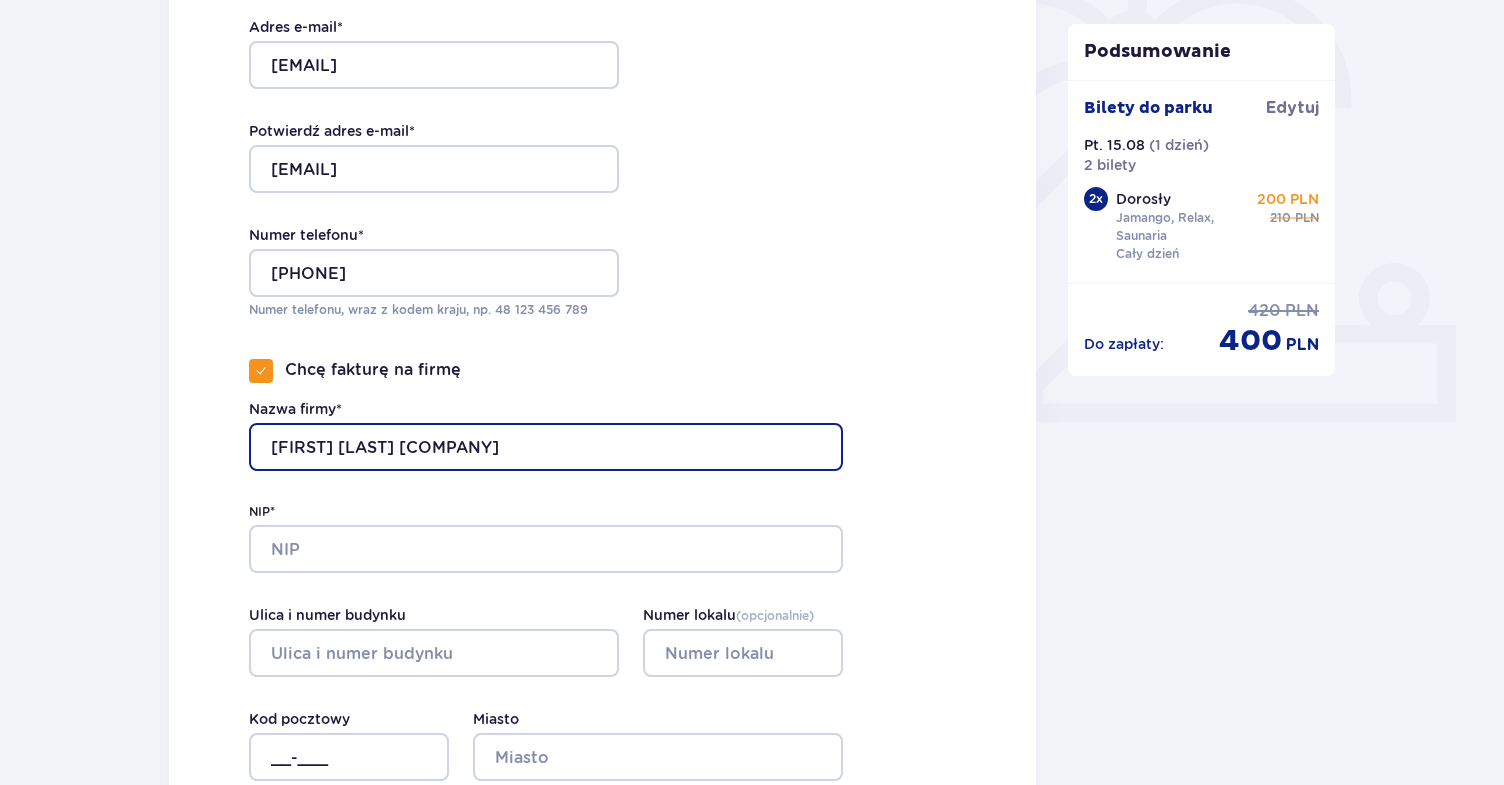 type on "[FIRST] [LAST] [COMPANY]" 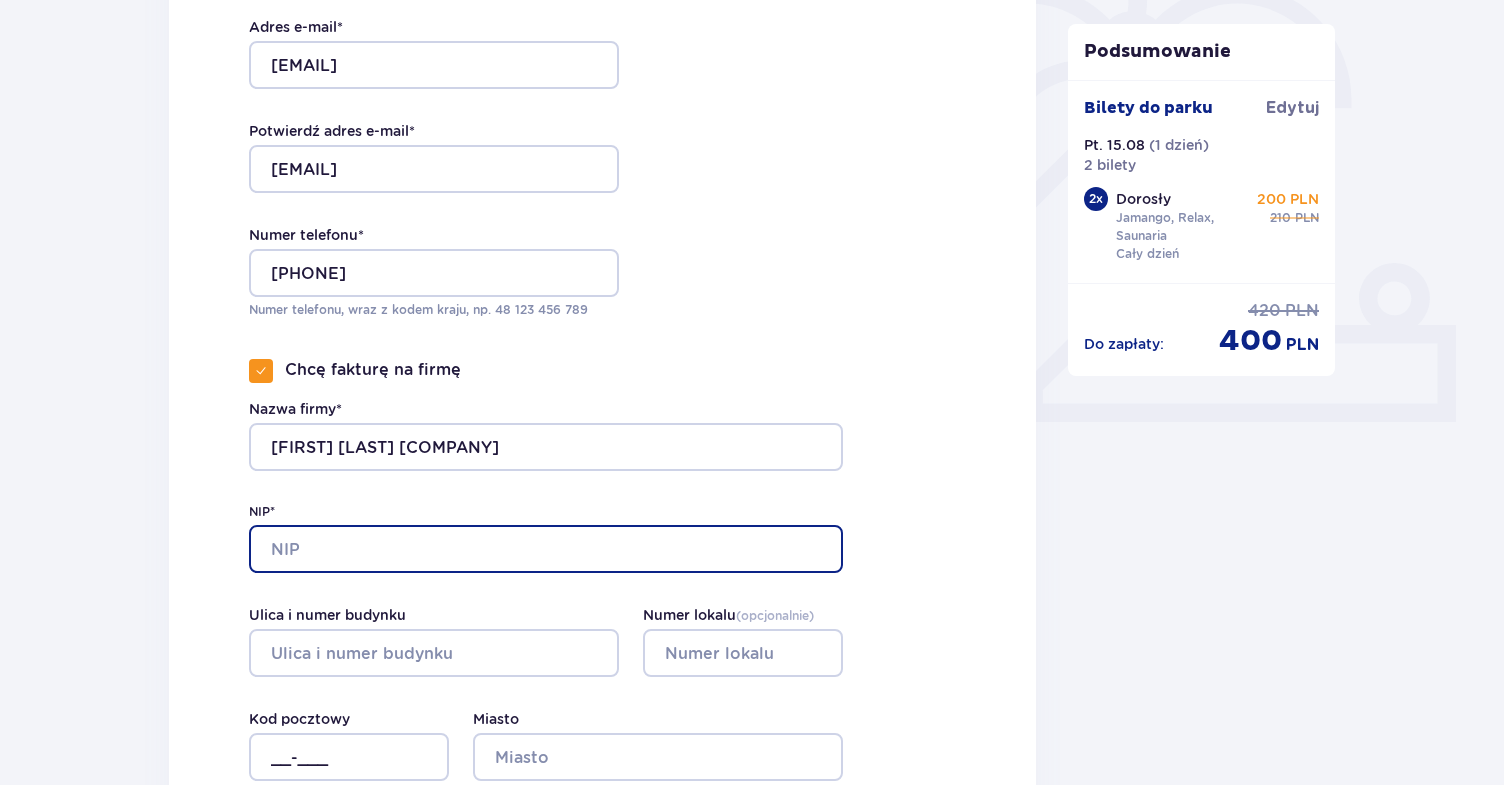 click on "NIP*" at bounding box center [546, 549] 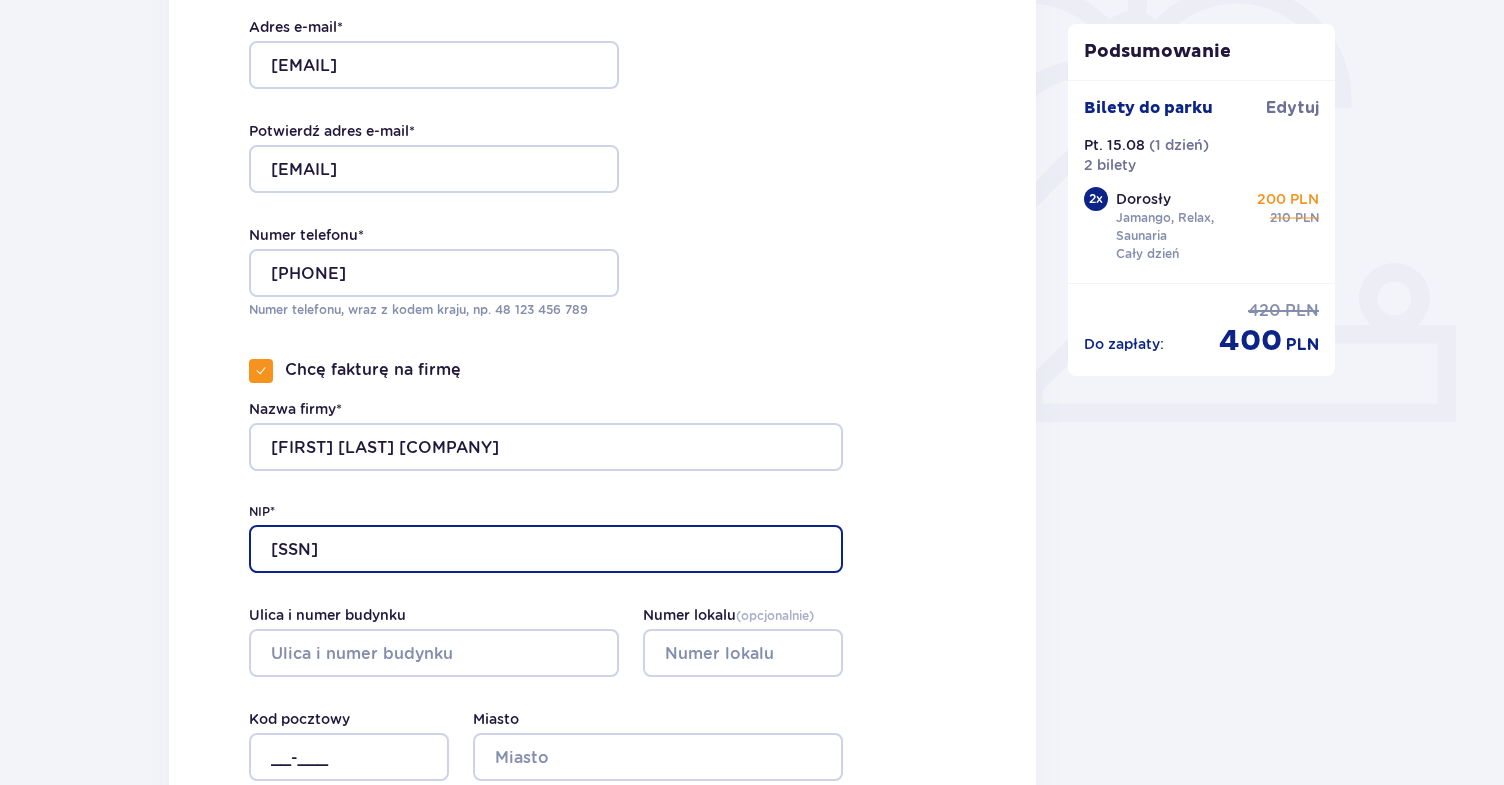 type on "[SSN]" 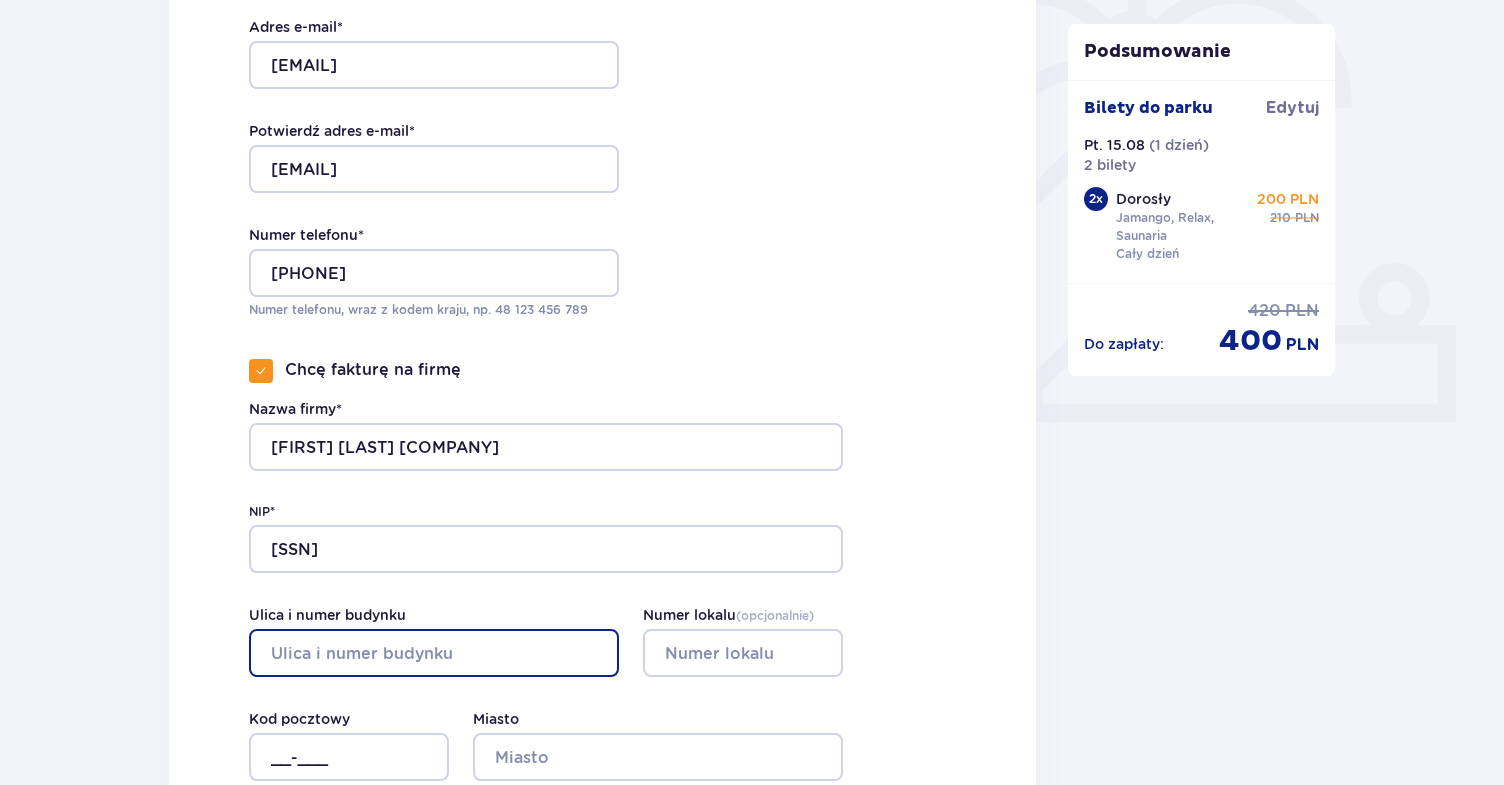 click on "Ulica i numer budynku" at bounding box center [434, 653] 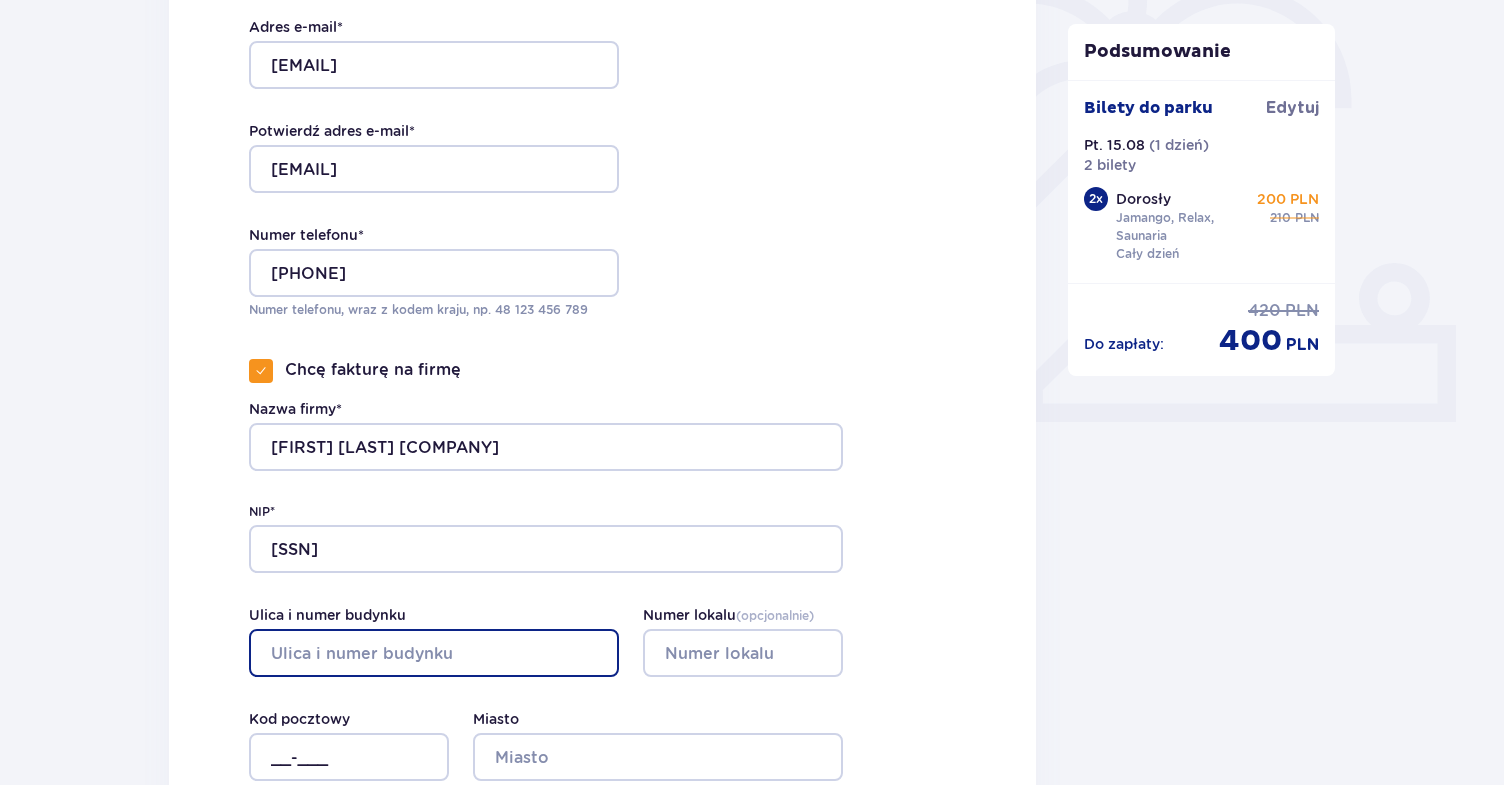 type on "[STREET]" 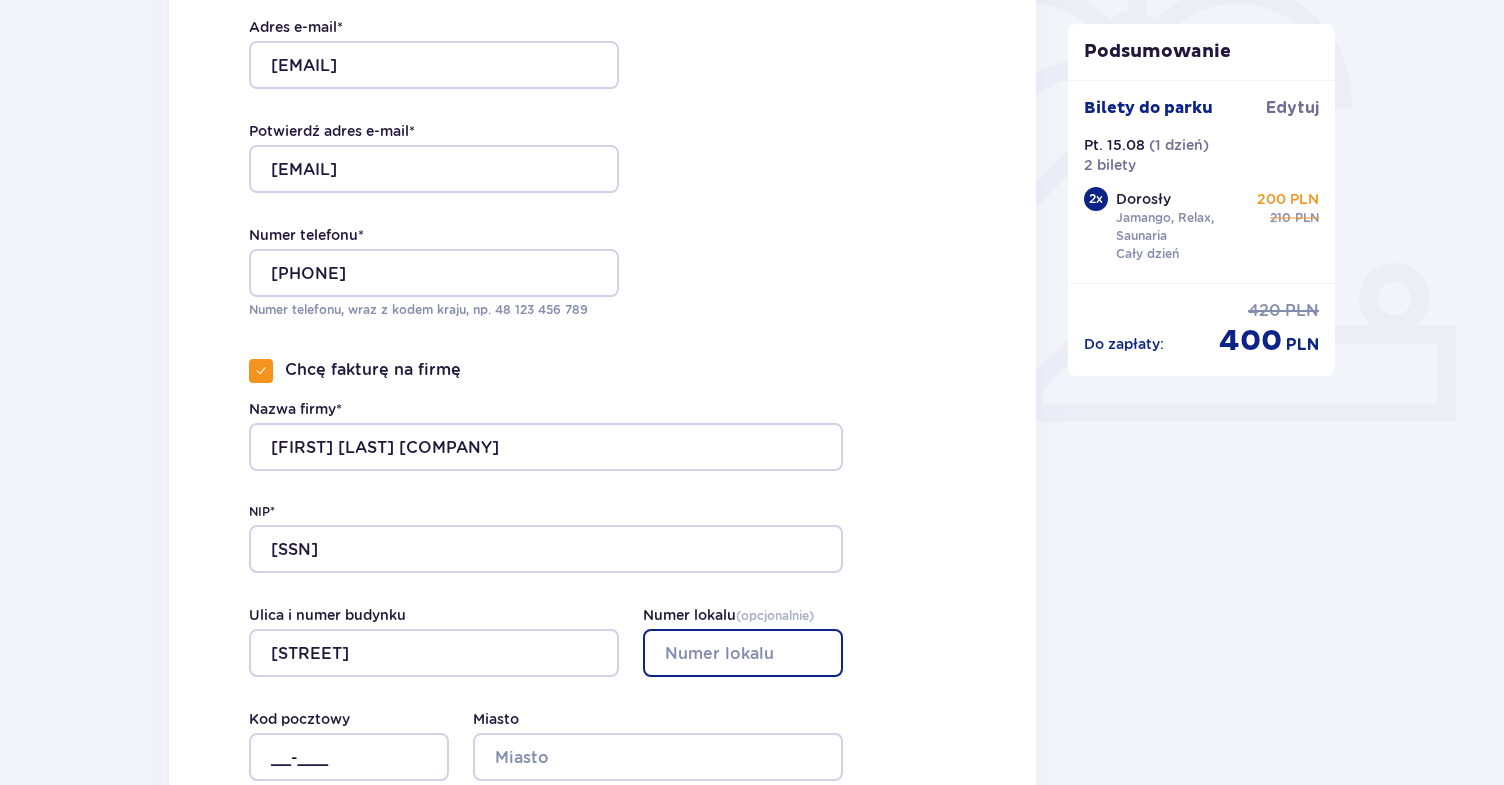 type on "9" 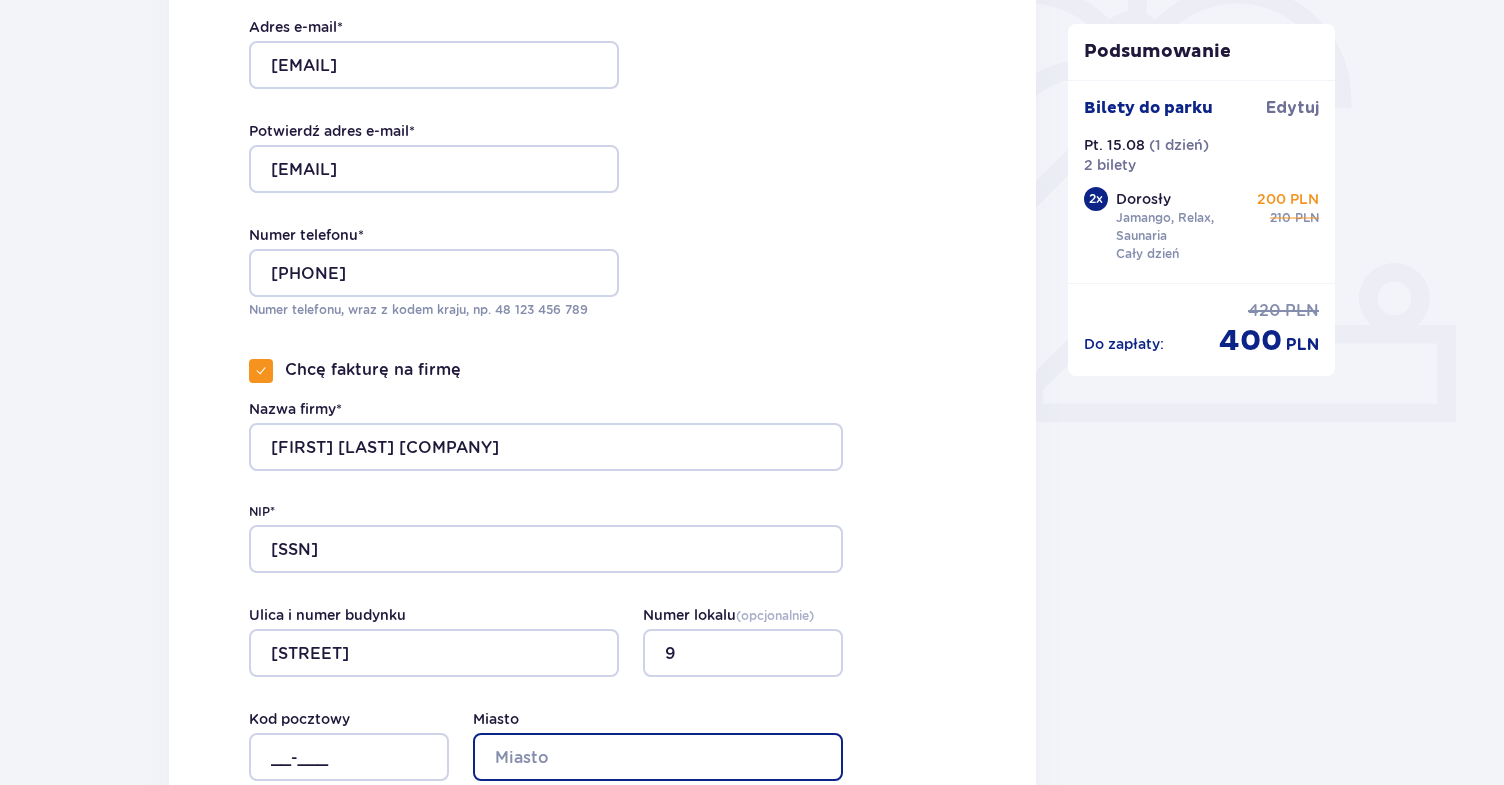 type on "[CITY]" 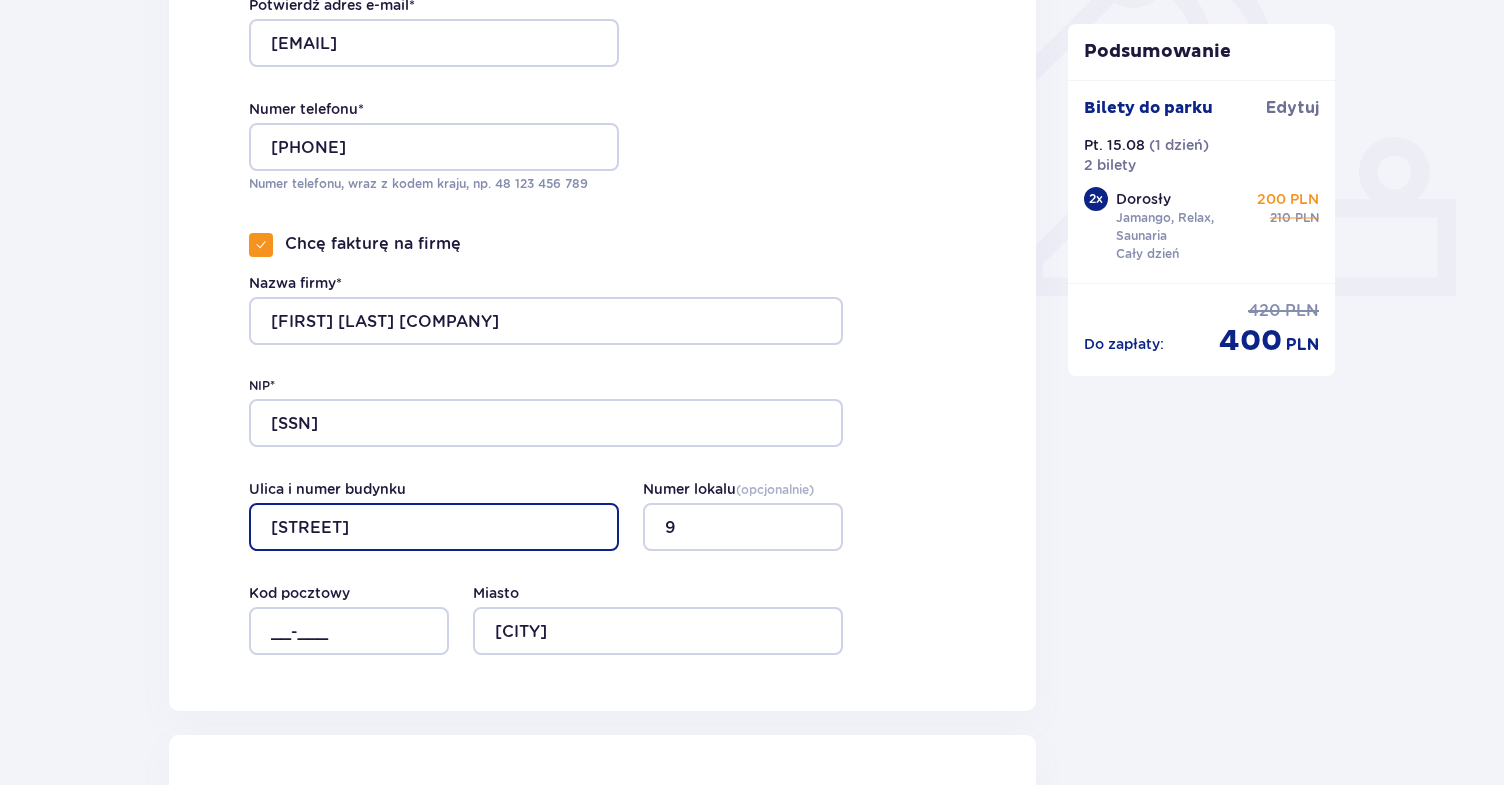 scroll, scrollTop: 747, scrollLeft: 0, axis: vertical 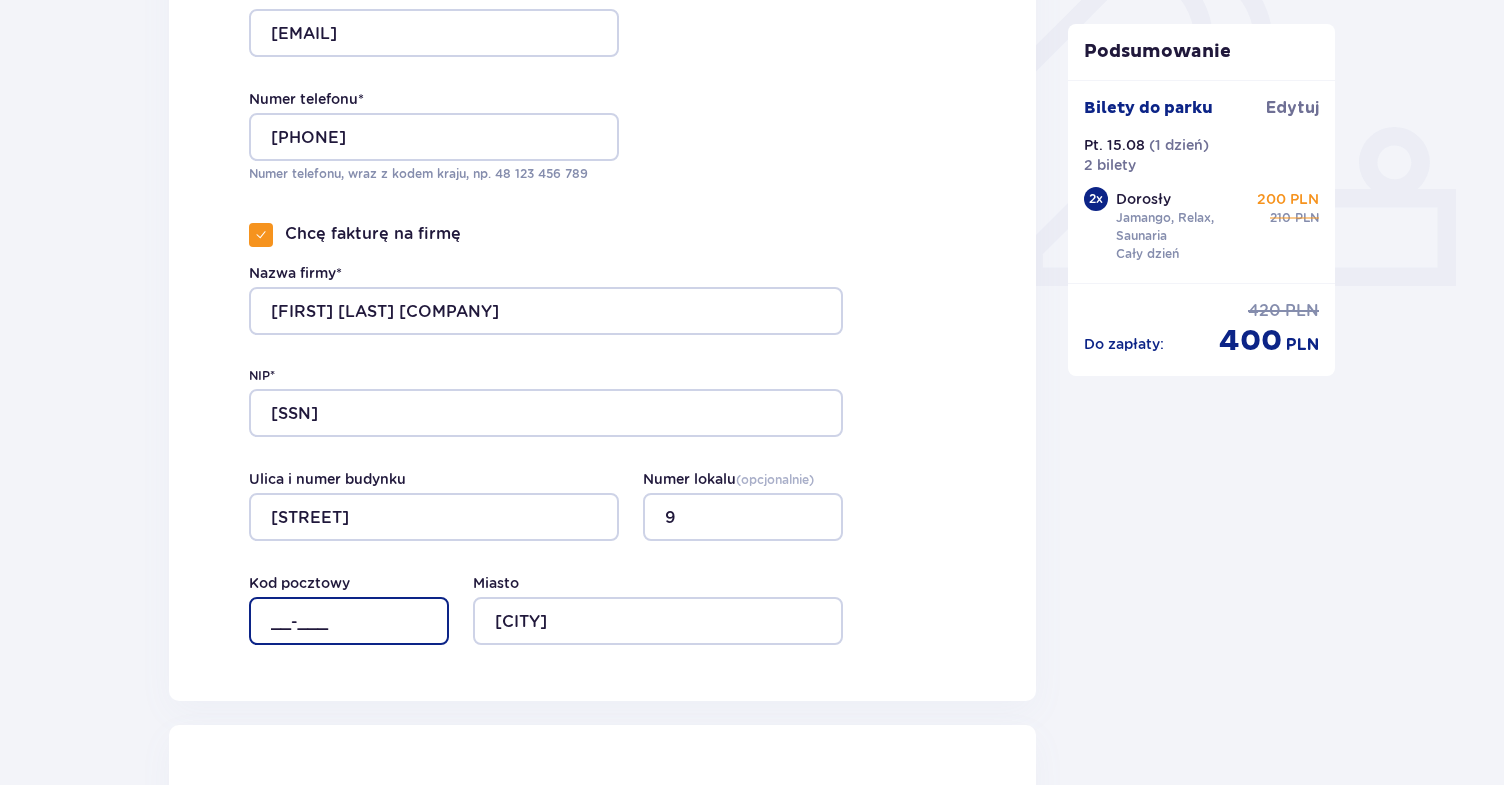 click on "__-___" at bounding box center (349, 621) 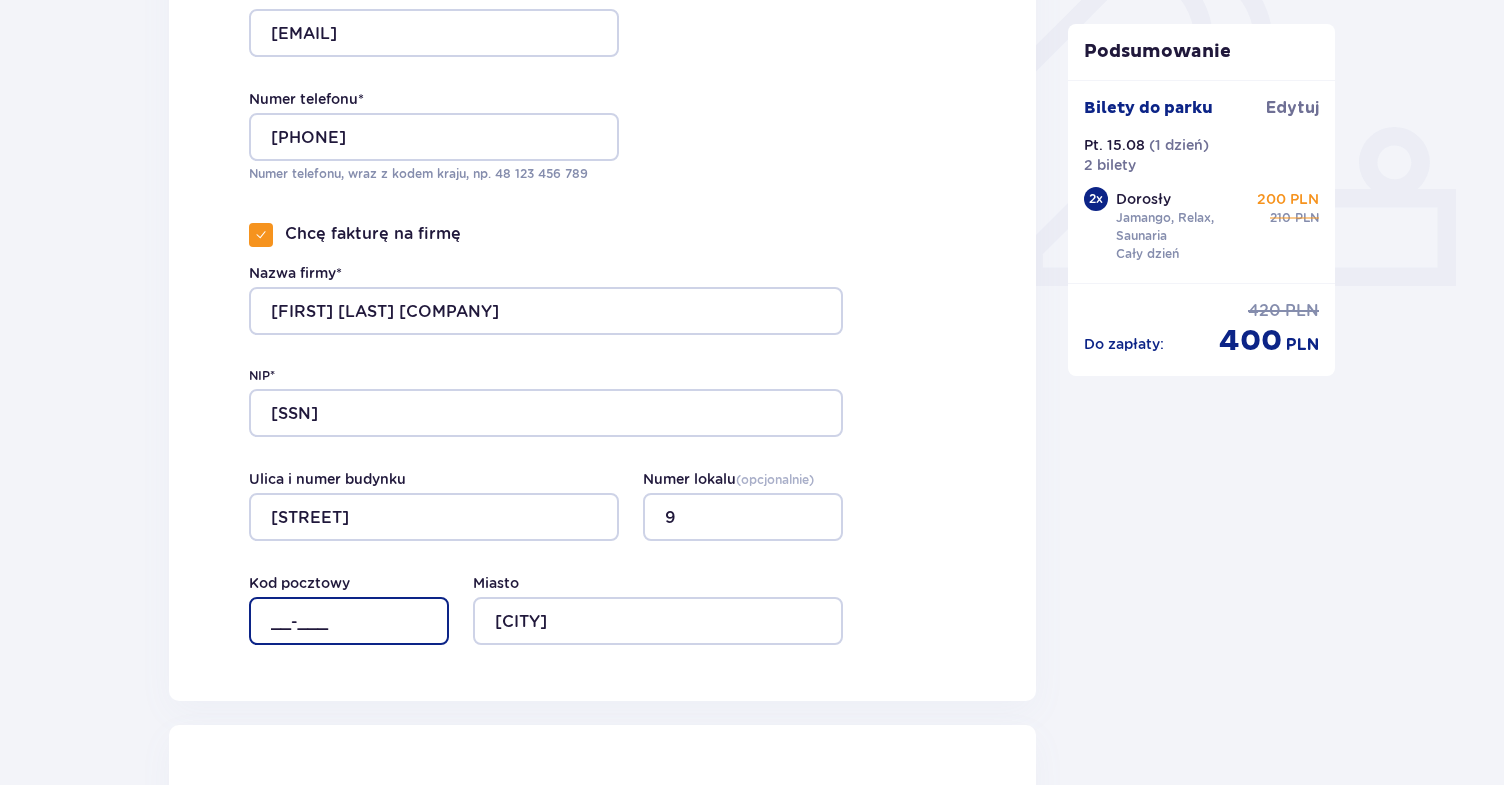type on "[POSTAL_CODE]" 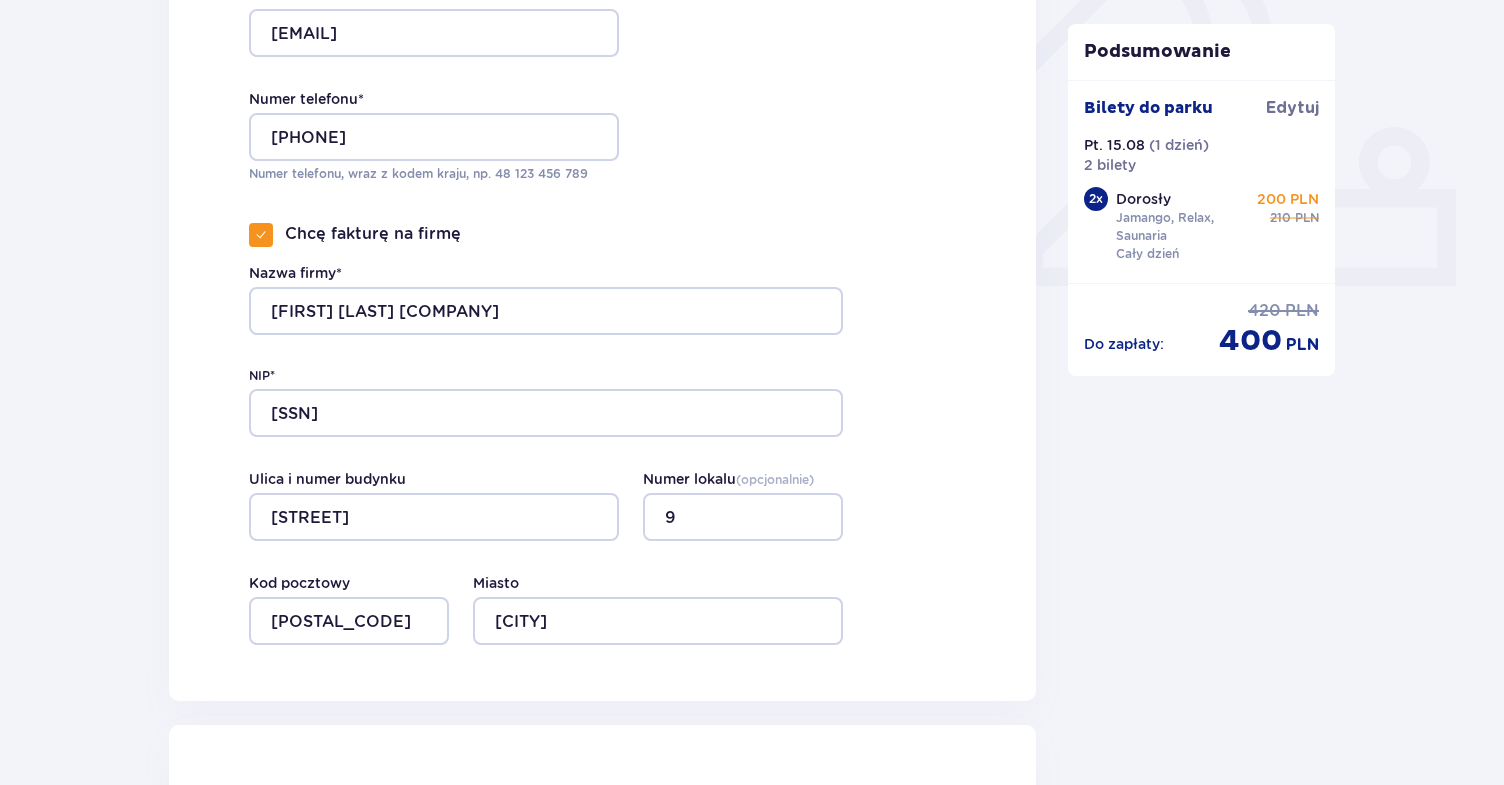 click on "Dane kontaktowe Imię * [FIRST] Nazwisko * [LAST] Adres e-mail * [EMAIL] Potwierdź adres e-mail * [EMAIL] Numer telefonu * [PHONE] Numer telefonu, wraz z kodem kraju, np. 48 [PHONE] Chcę fakturę na firmę Nazwa firmy* [COMPANY] NIP* [SSN] Ulica i numer budynku [STREET] Numer lokalu  ( opcjonalnie ) 9 Miasto [CITY] Kod pocztowy [POSTAL_CODE]" at bounding box center [602, 120] 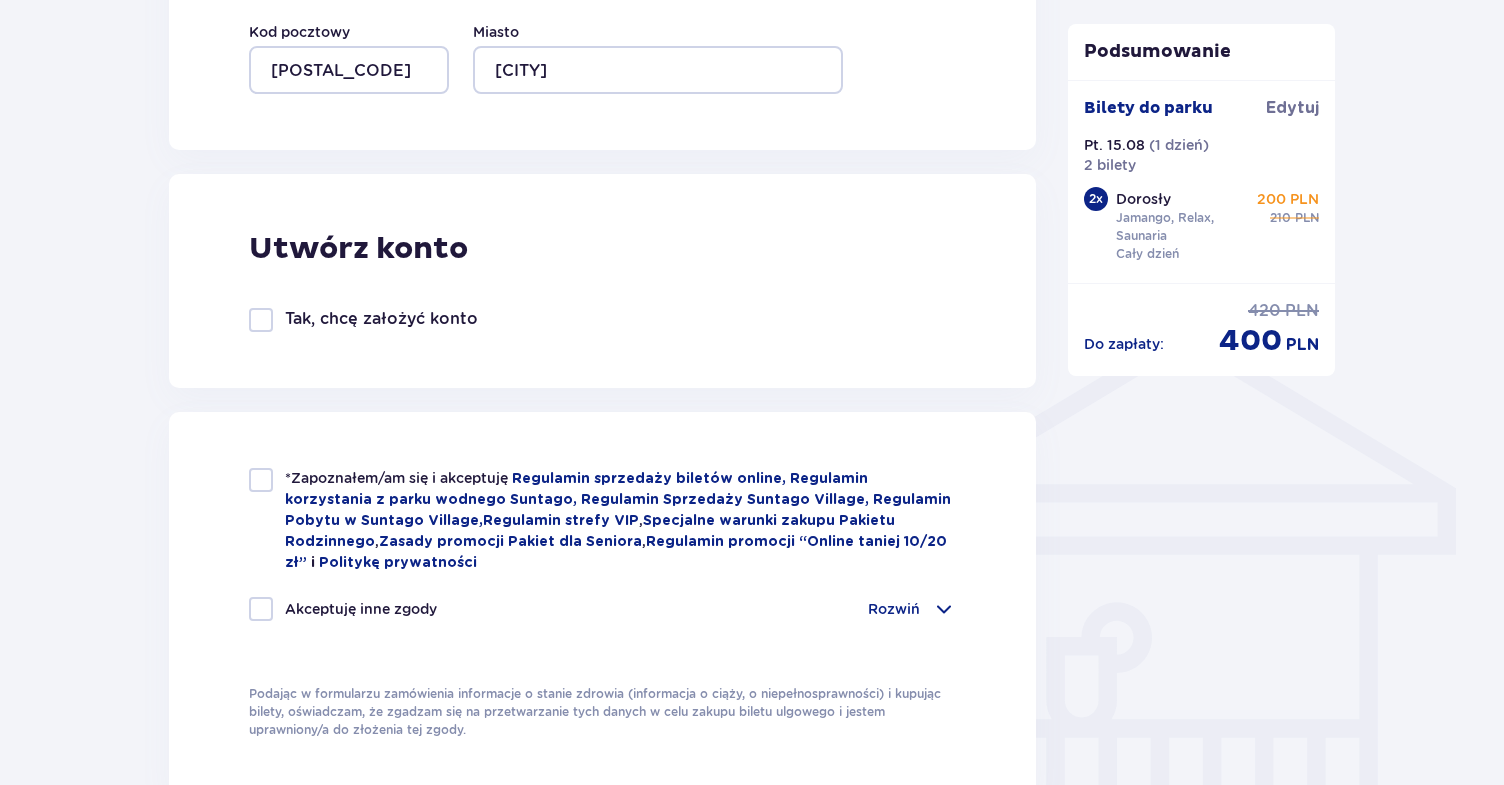 scroll, scrollTop: 1365, scrollLeft: 0, axis: vertical 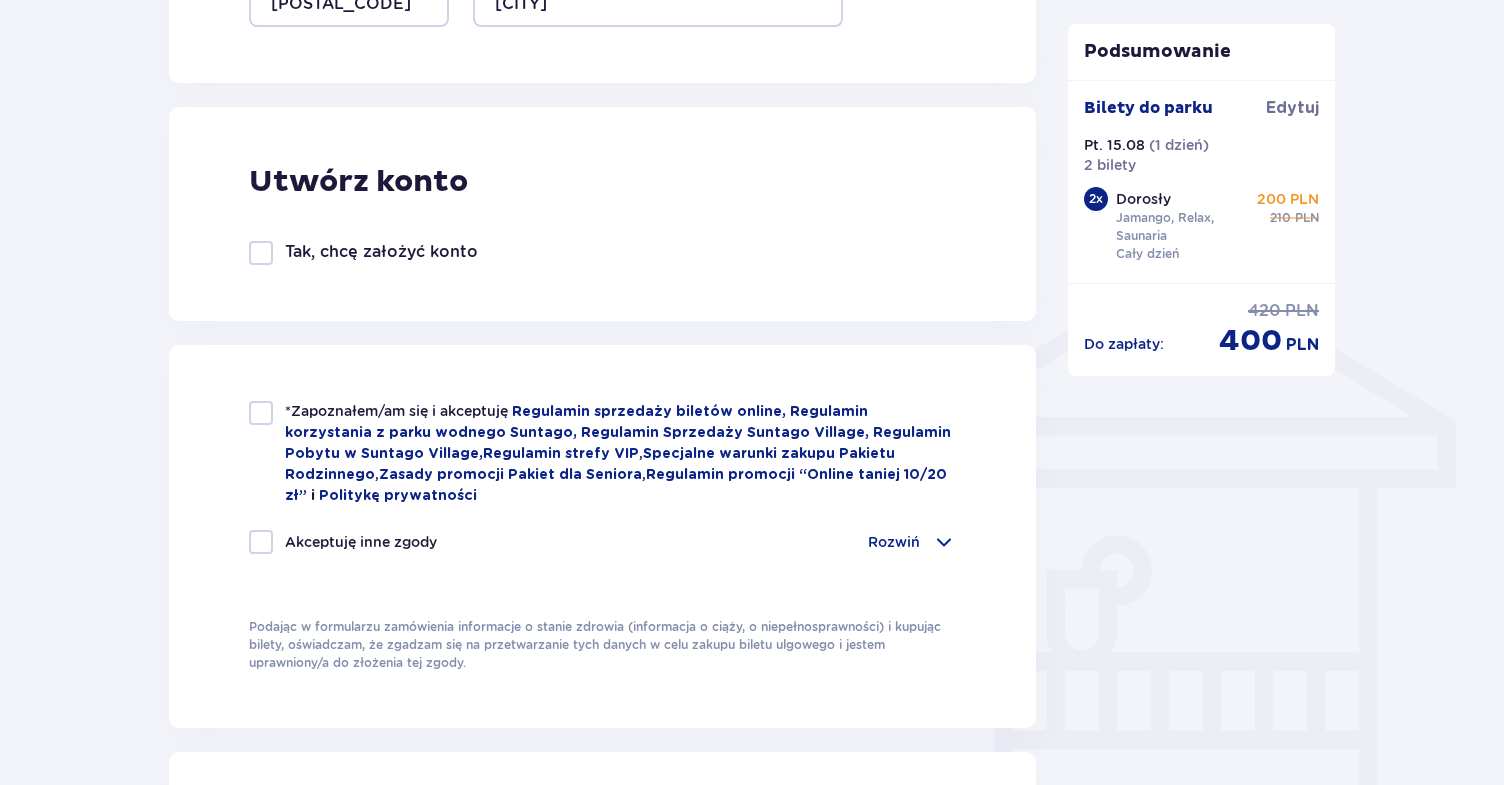 click at bounding box center (261, 413) 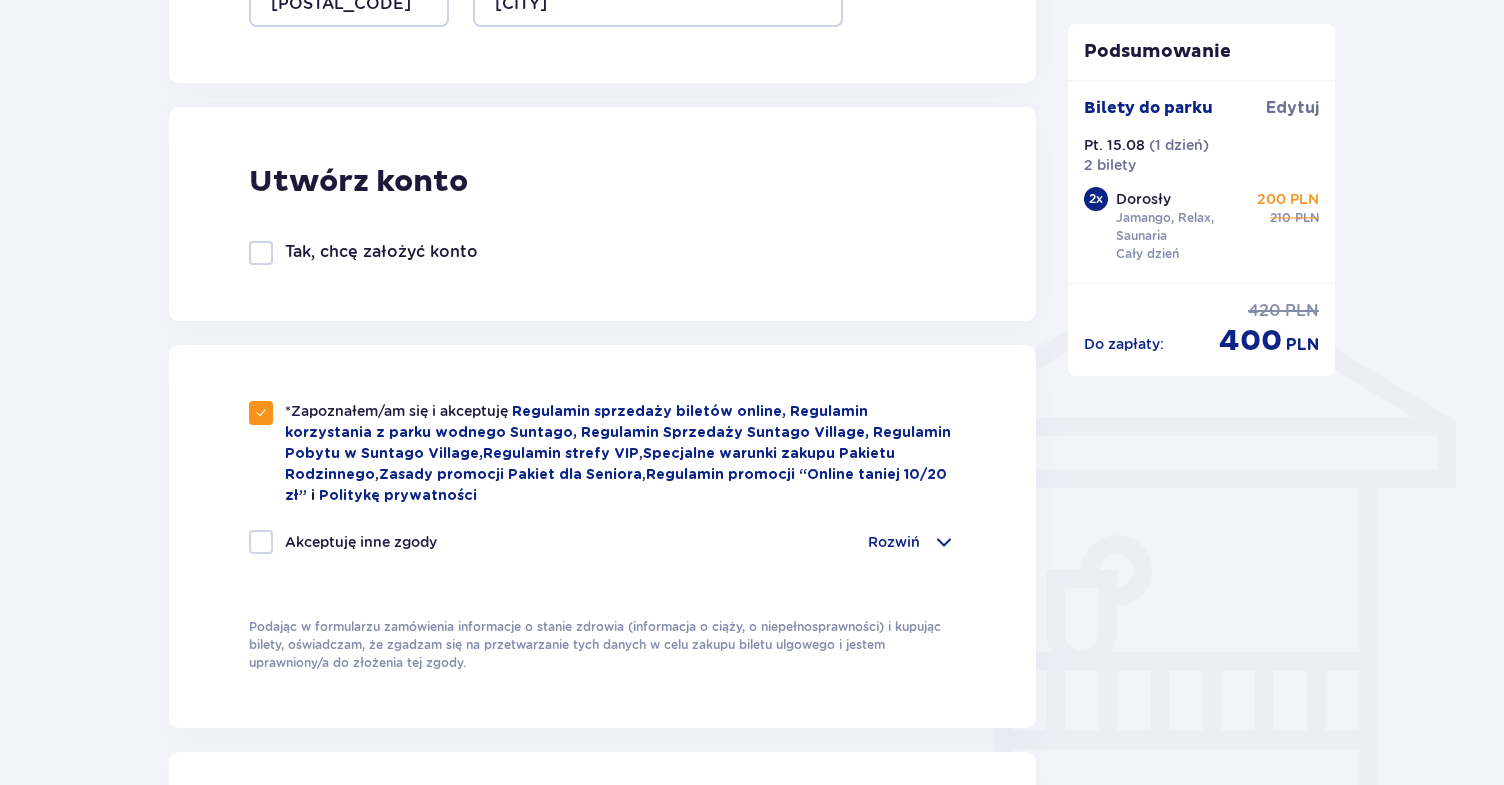 click at bounding box center (261, 542) 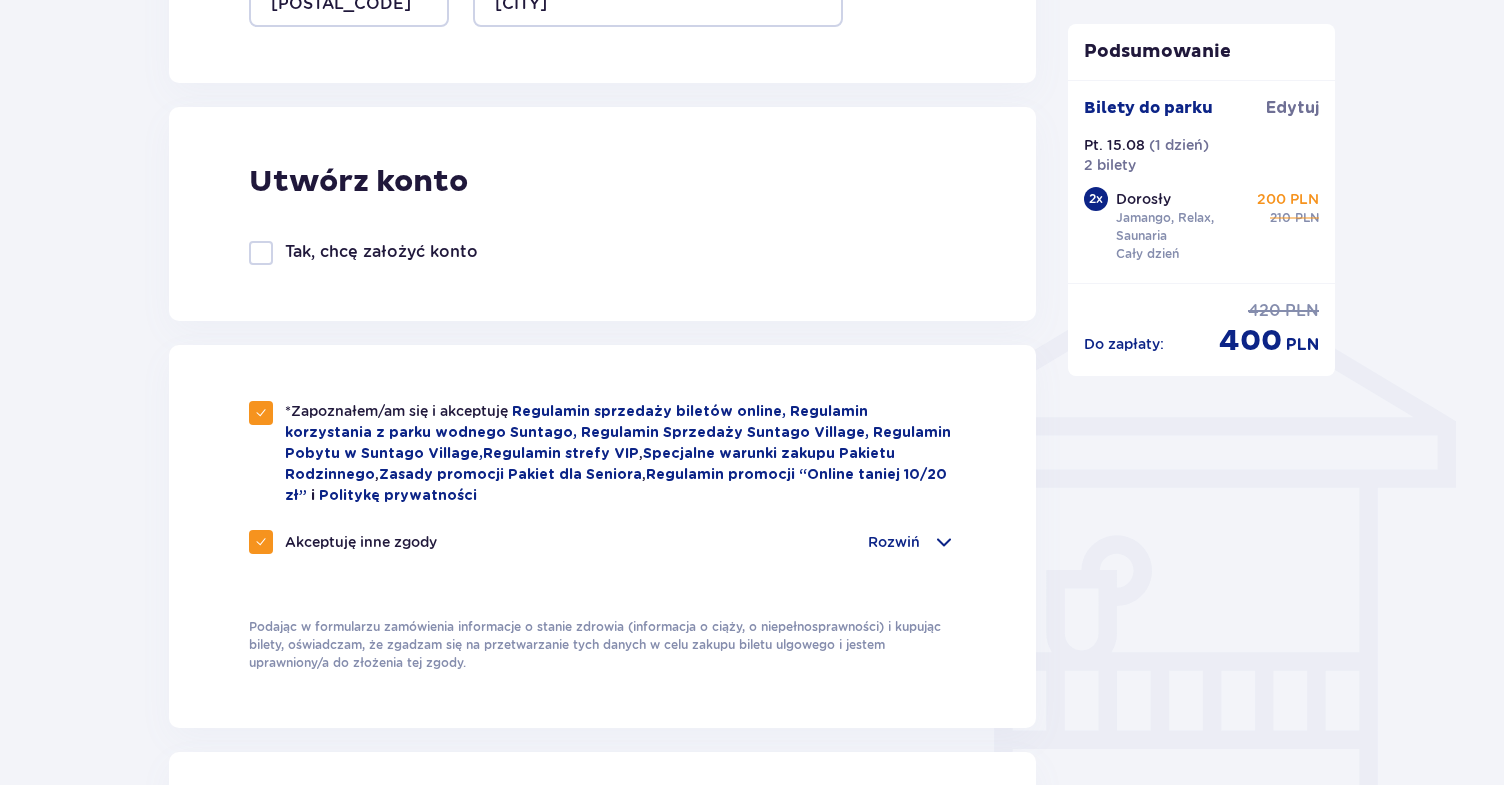 click at bounding box center [261, 542] 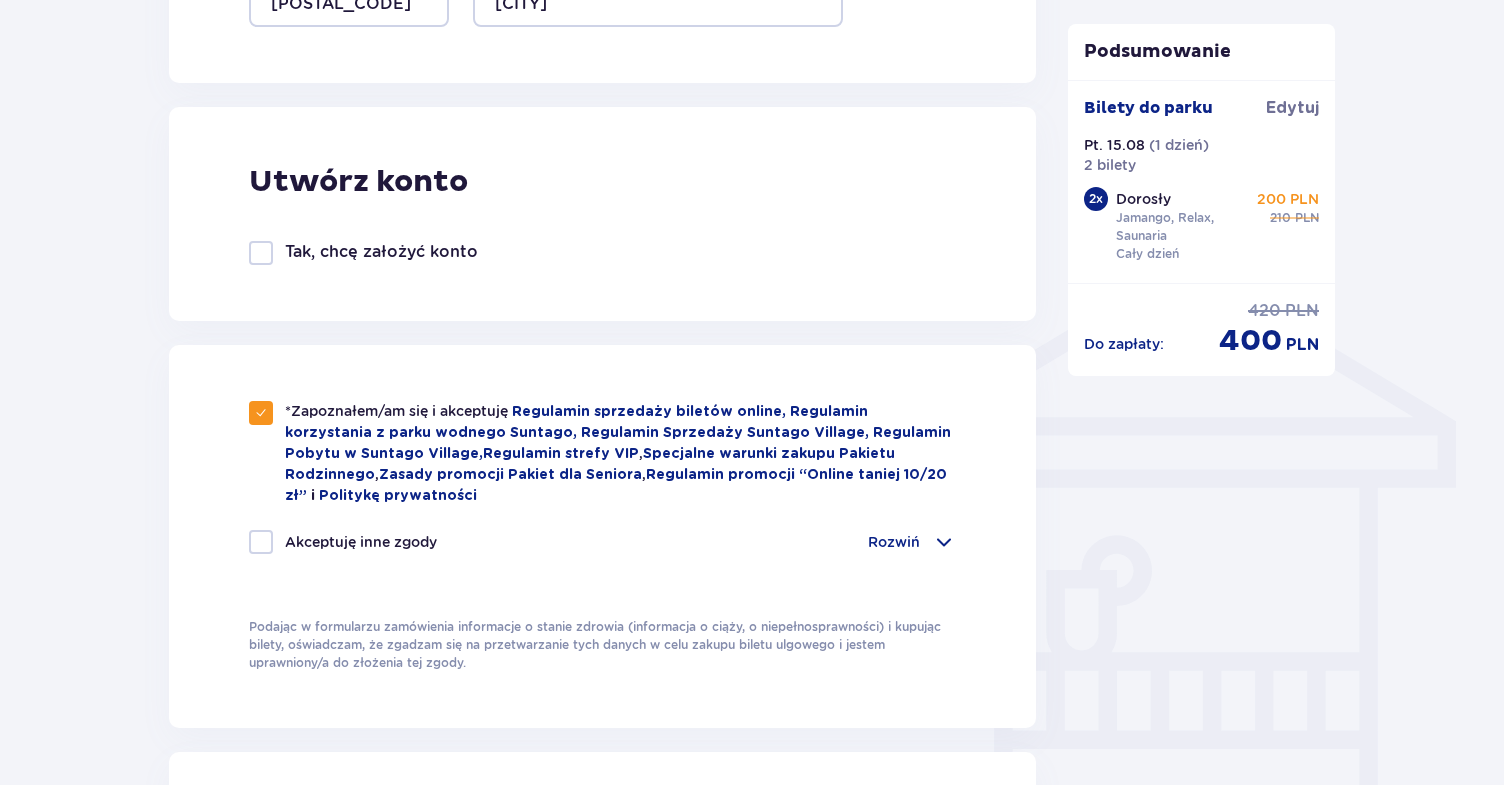 click on "Rozwiń" at bounding box center (912, 542) 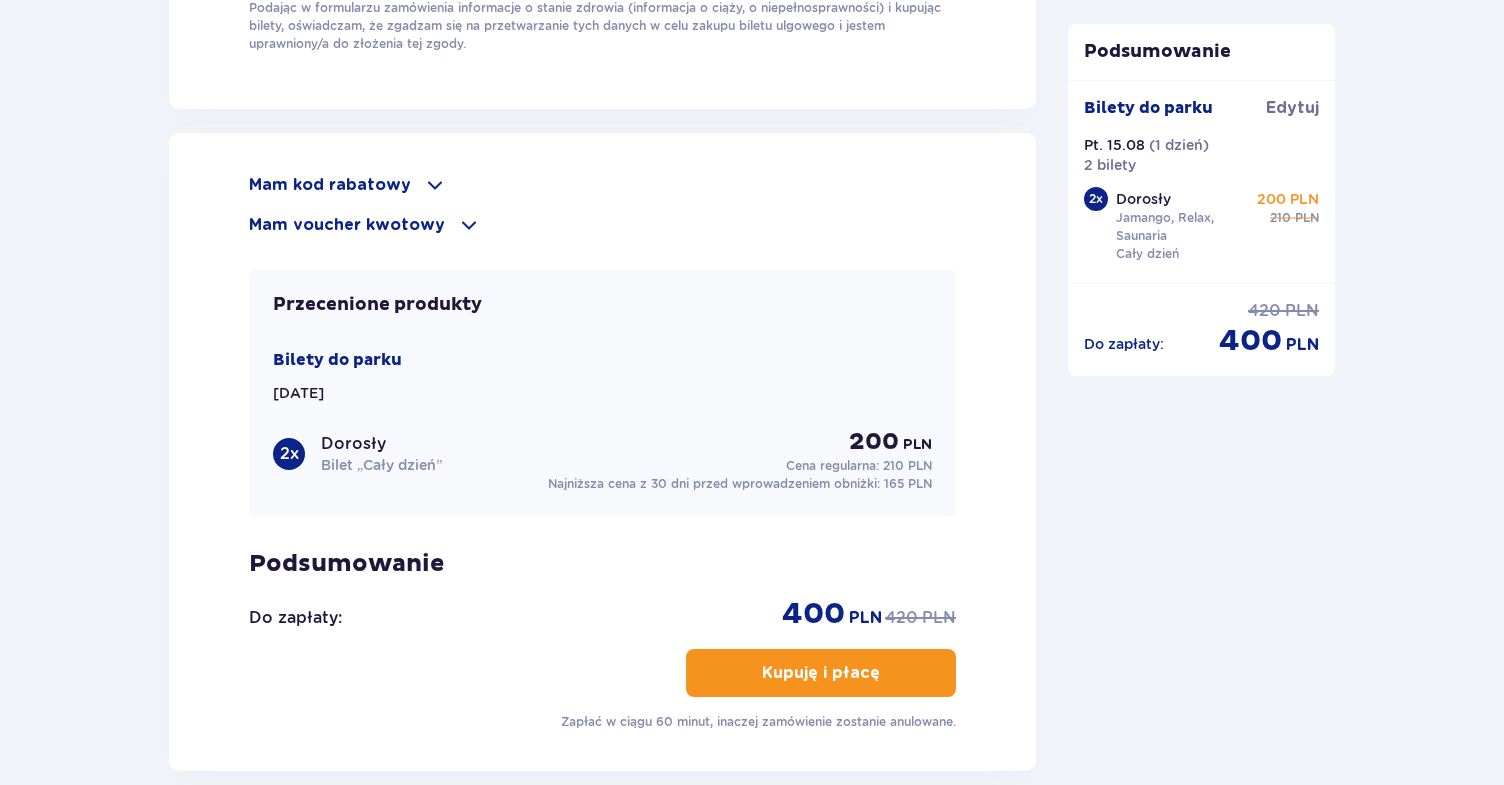 scroll, scrollTop: 2546, scrollLeft: 0, axis: vertical 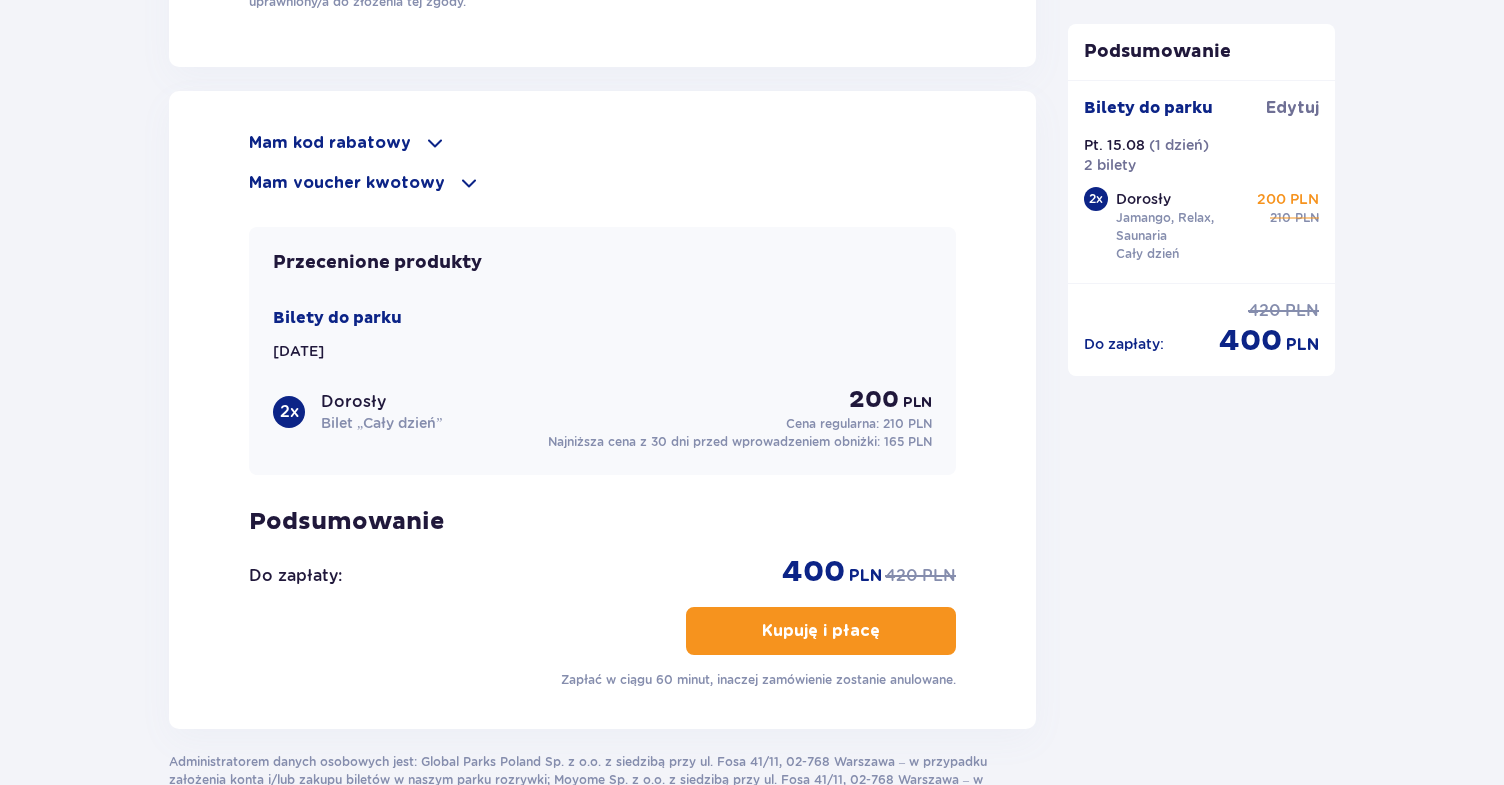 click on "Kupuję i płacę" at bounding box center [821, 631] 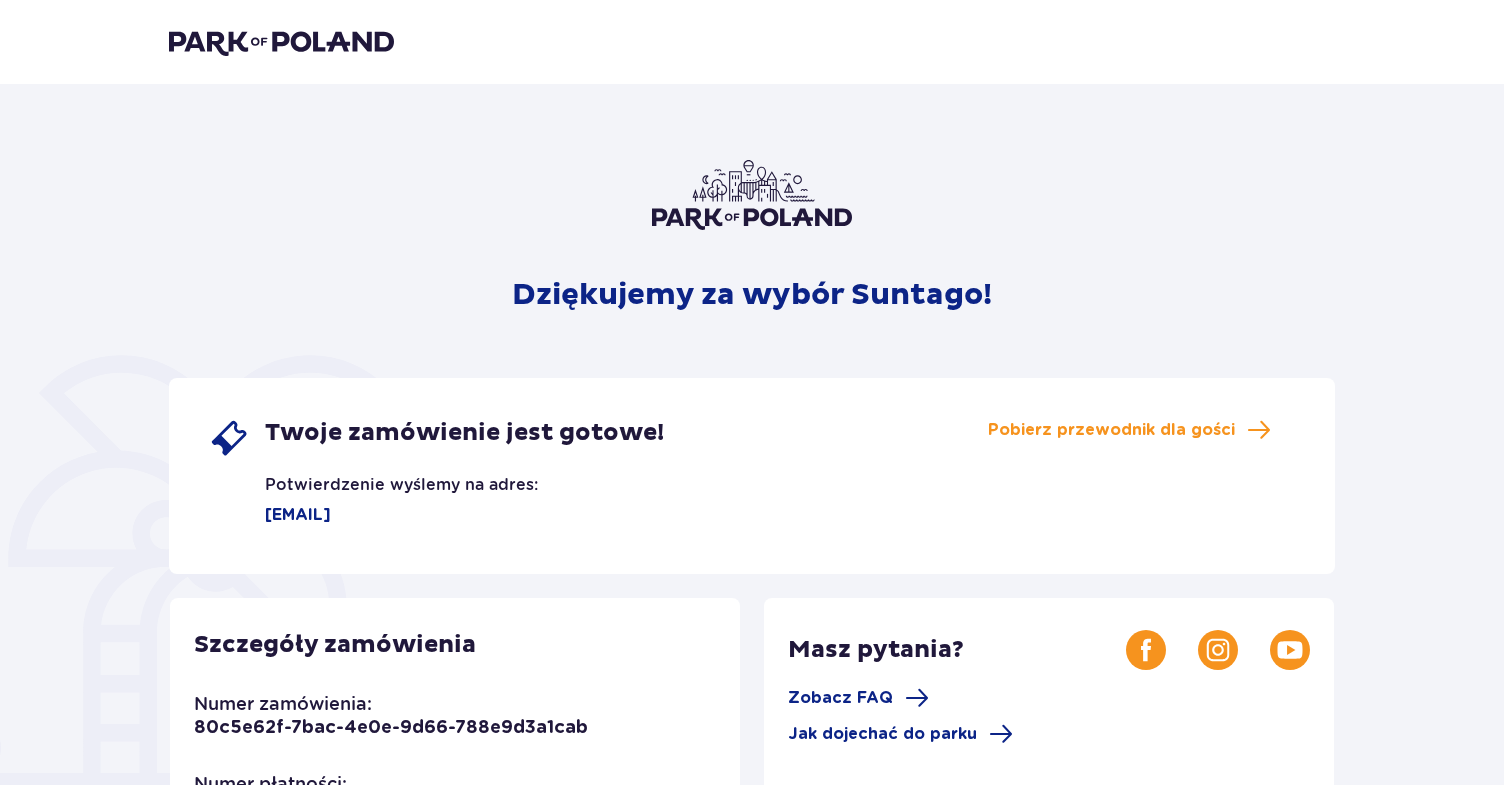 scroll, scrollTop: 0, scrollLeft: 0, axis: both 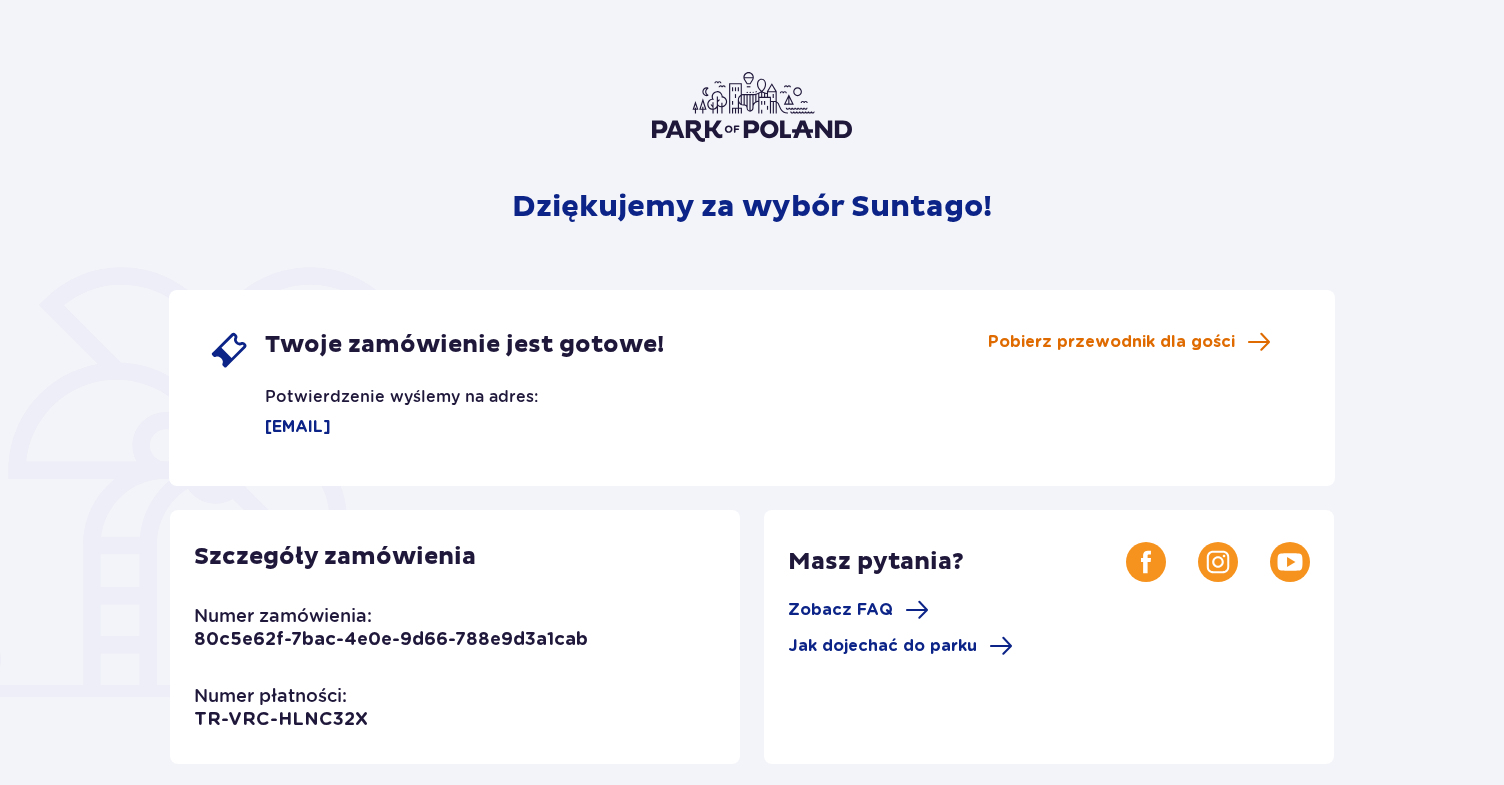 click on "Pobierz przewodnik dla gości" at bounding box center [1111, 342] 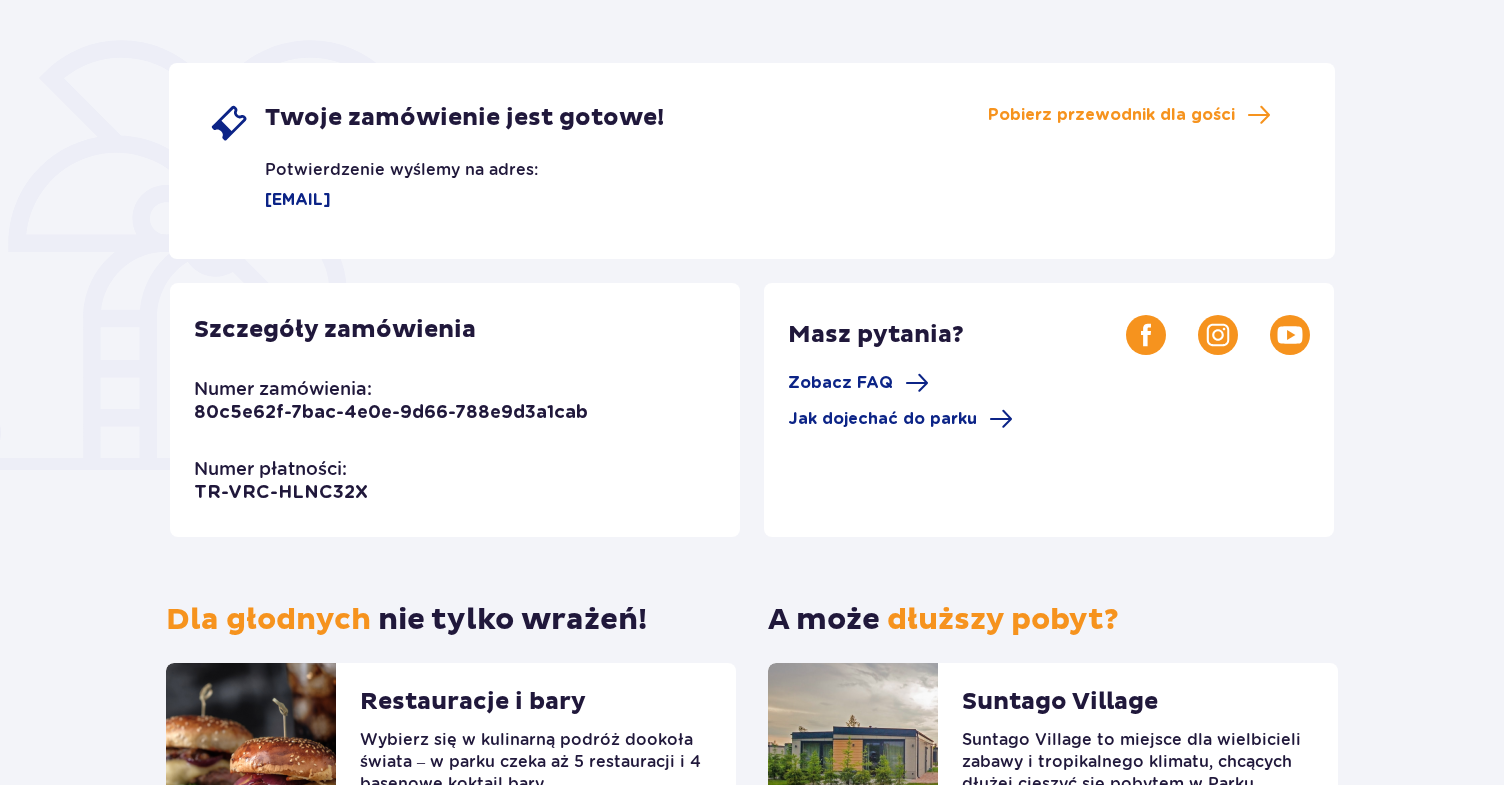 scroll, scrollTop: 332, scrollLeft: 0, axis: vertical 